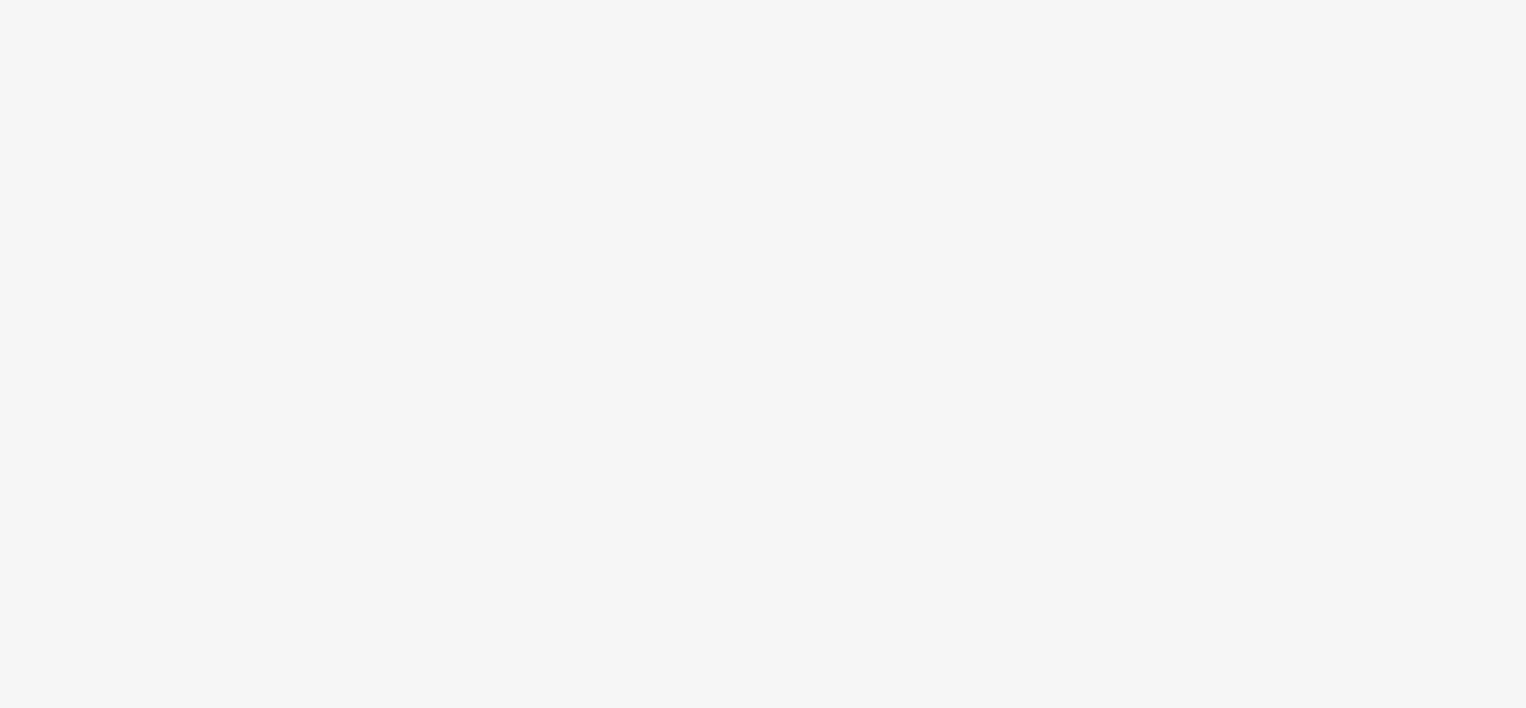 scroll, scrollTop: 0, scrollLeft: 0, axis: both 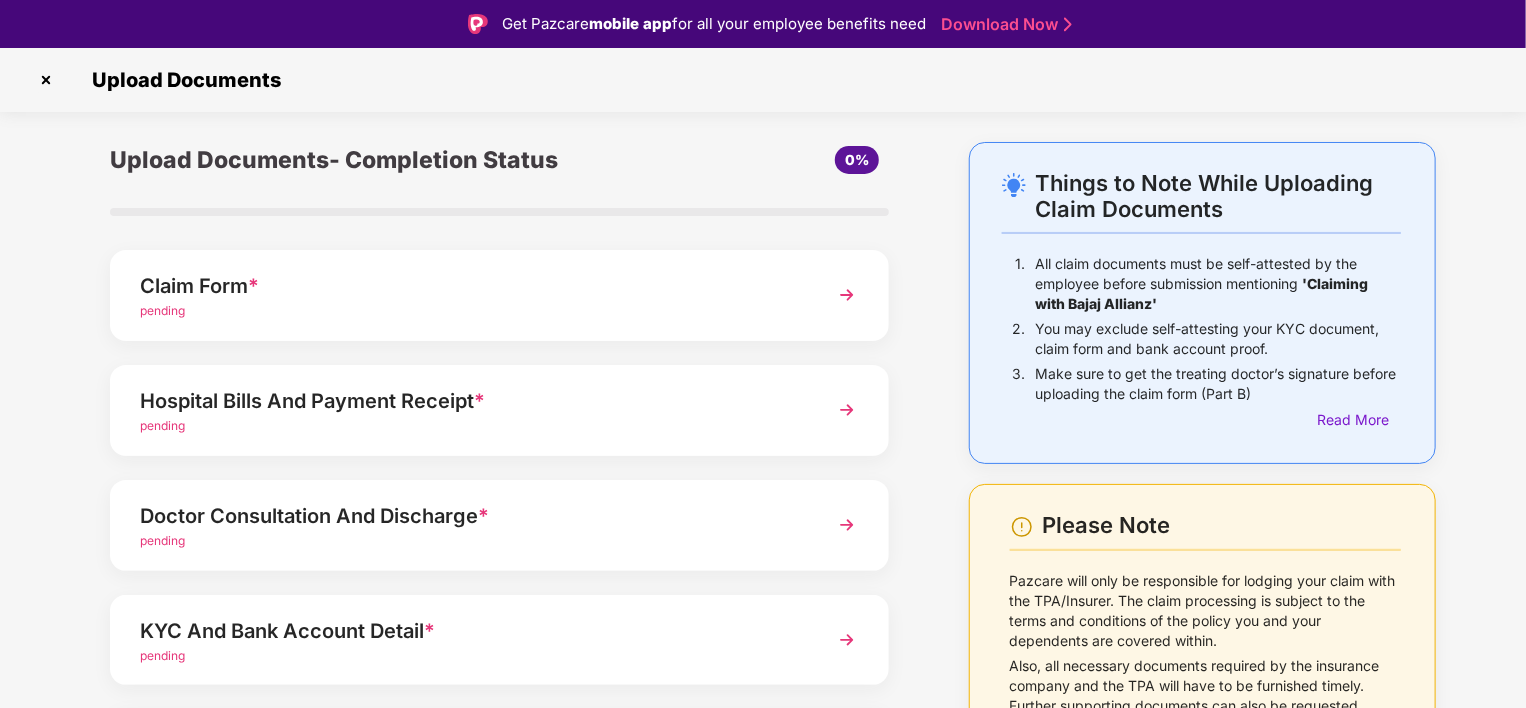 click at bounding box center [46, 80] 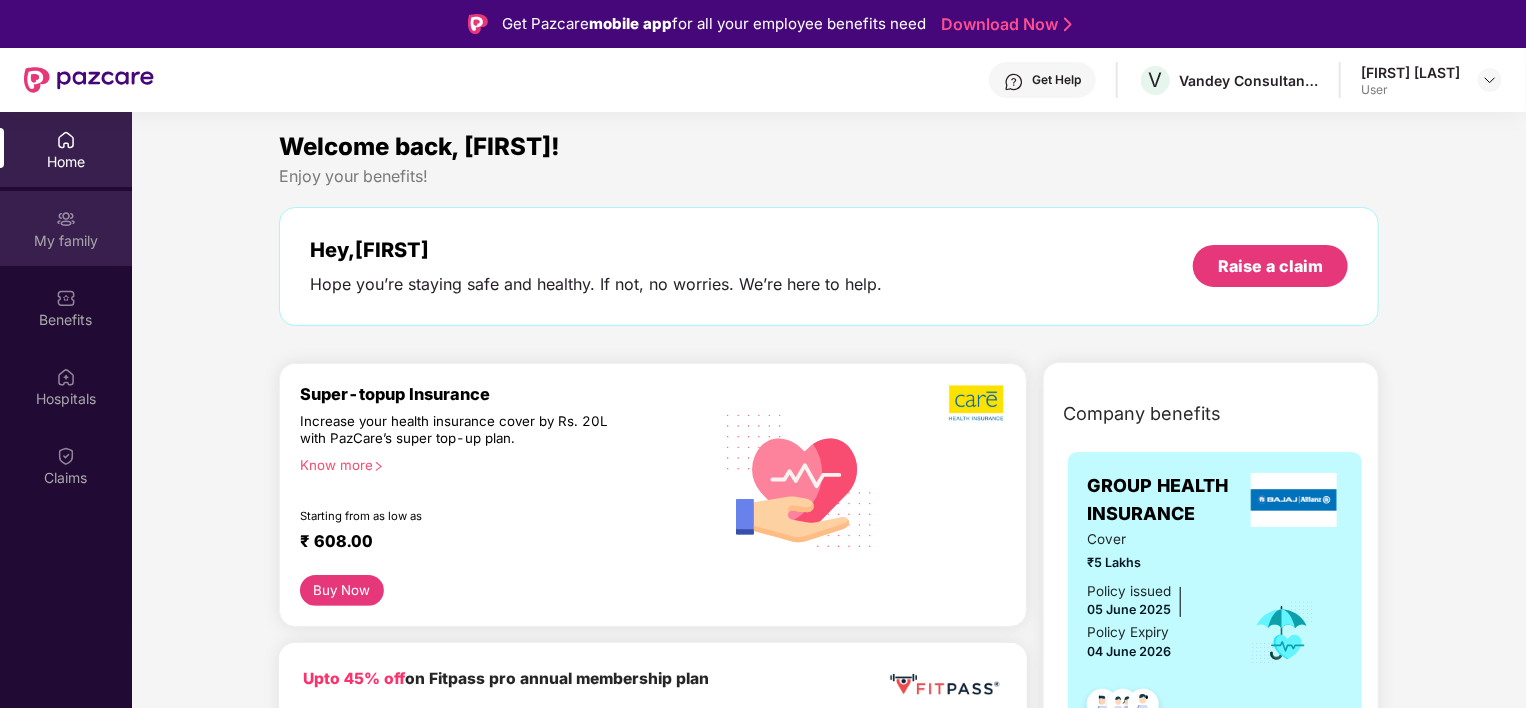 click on "My family" at bounding box center [66, 228] 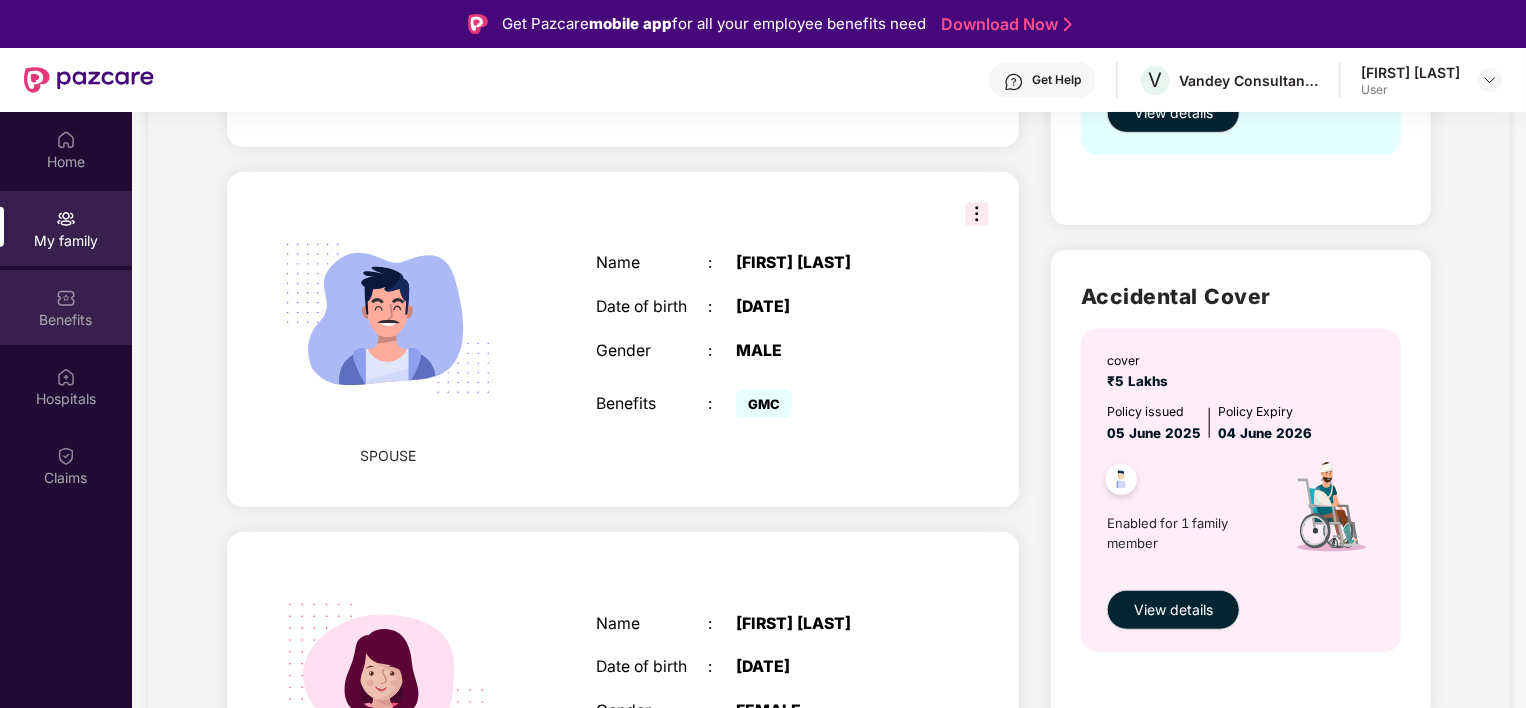 scroll, scrollTop: 0, scrollLeft: 0, axis: both 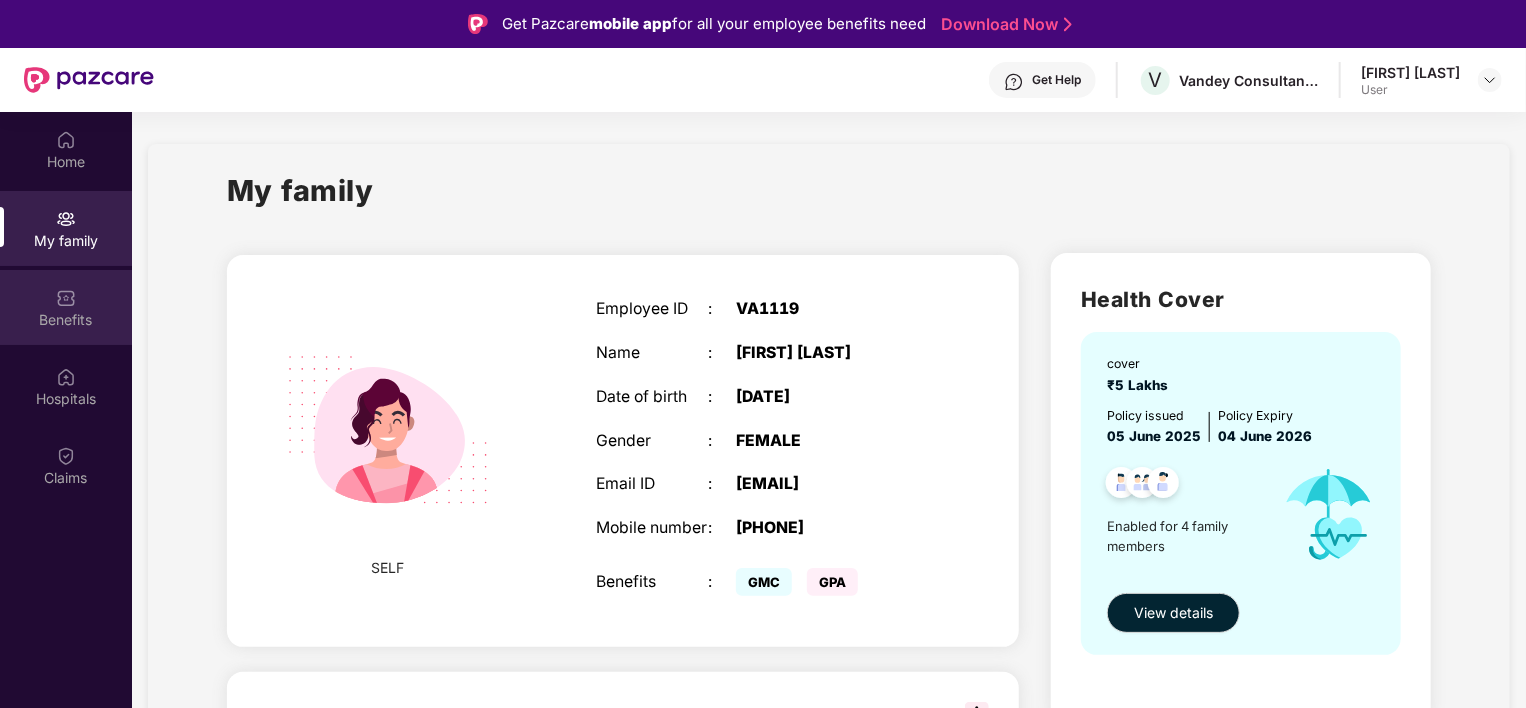 click on "Benefits" at bounding box center [66, 320] 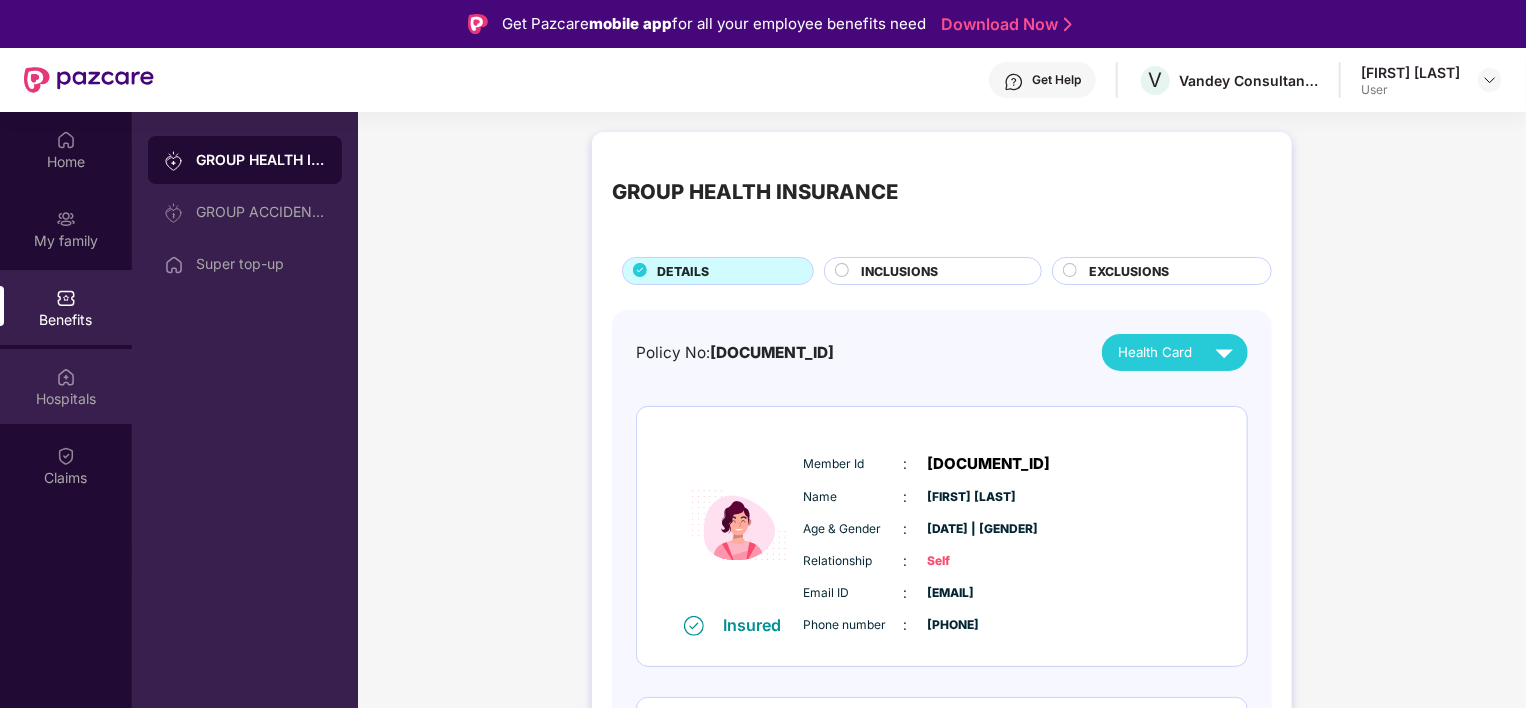 click on "Hospitals" at bounding box center (66, 399) 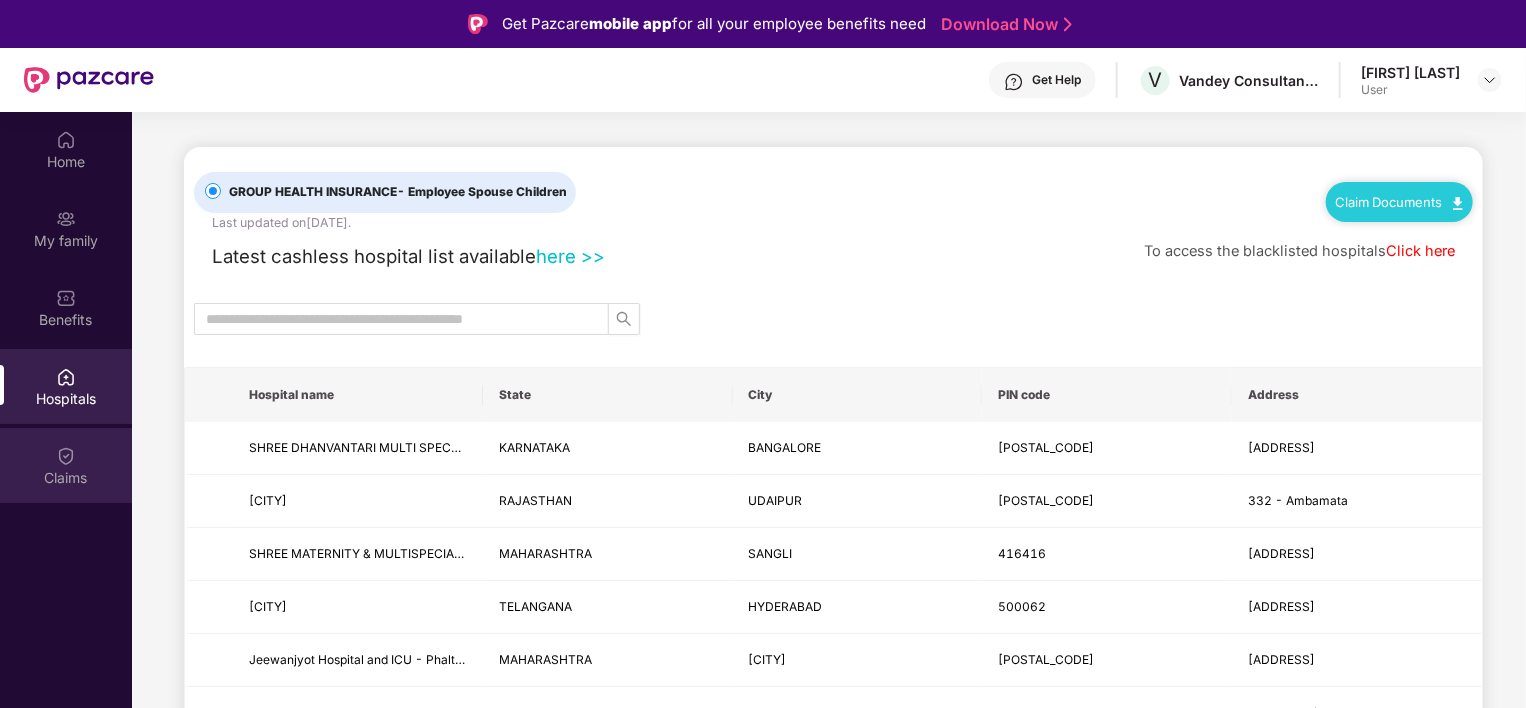 click at bounding box center [66, 456] 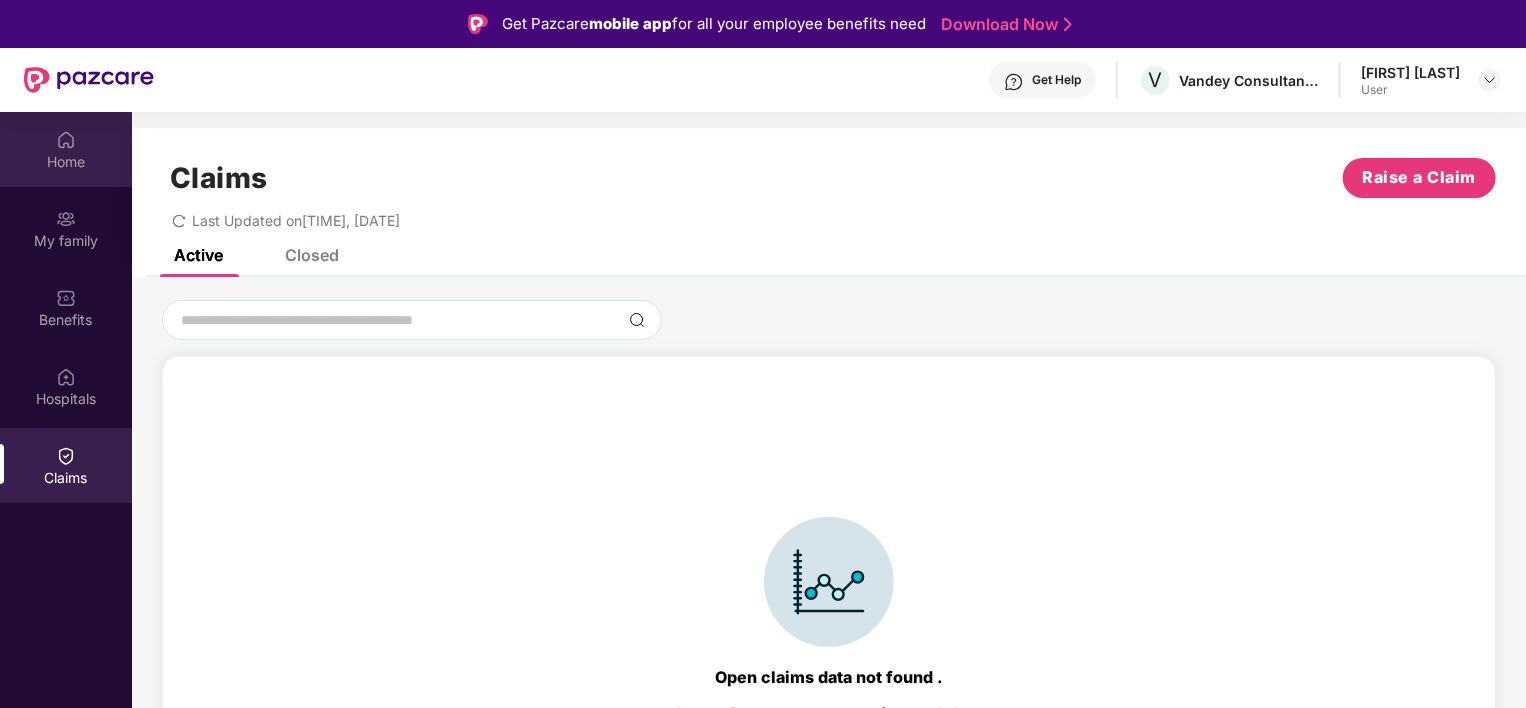 click at bounding box center (66, 140) 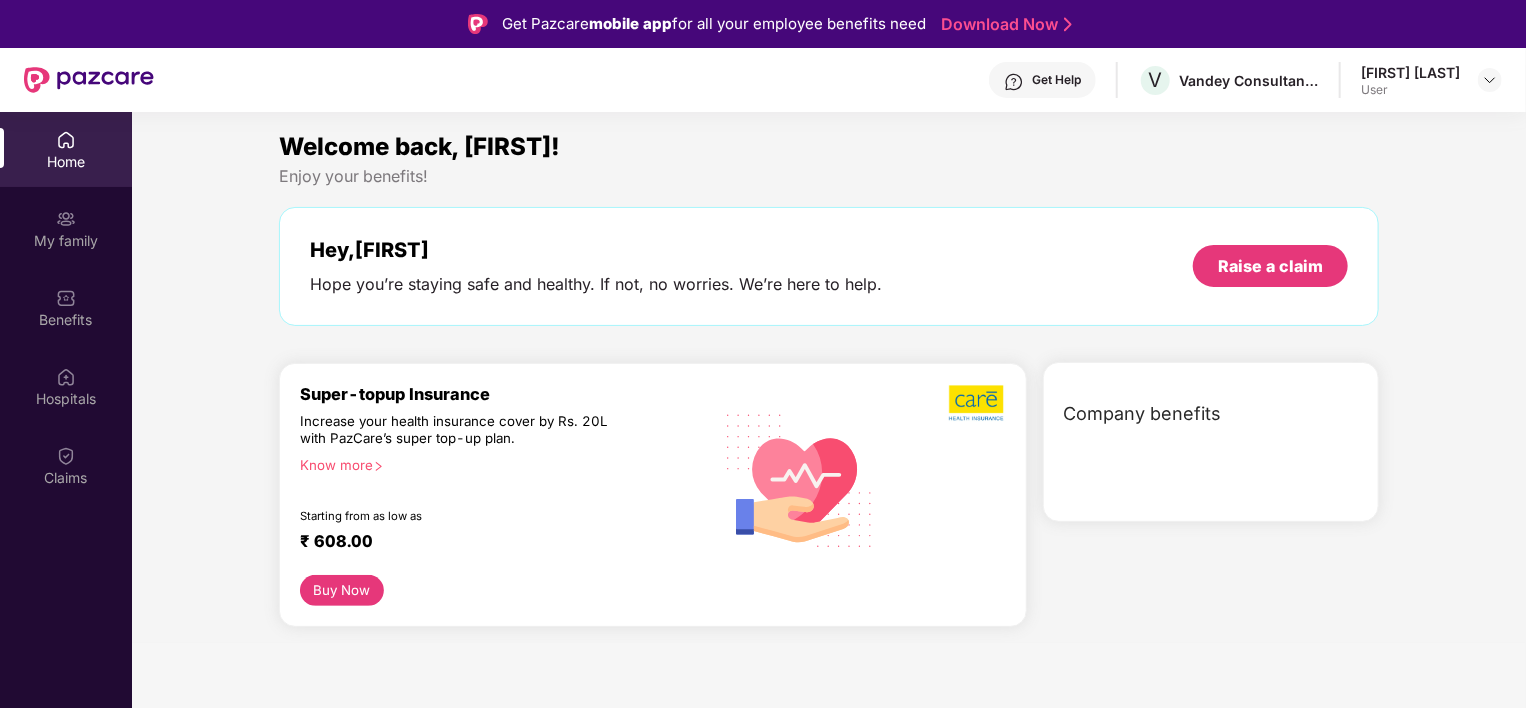 click at bounding box center (66, 140) 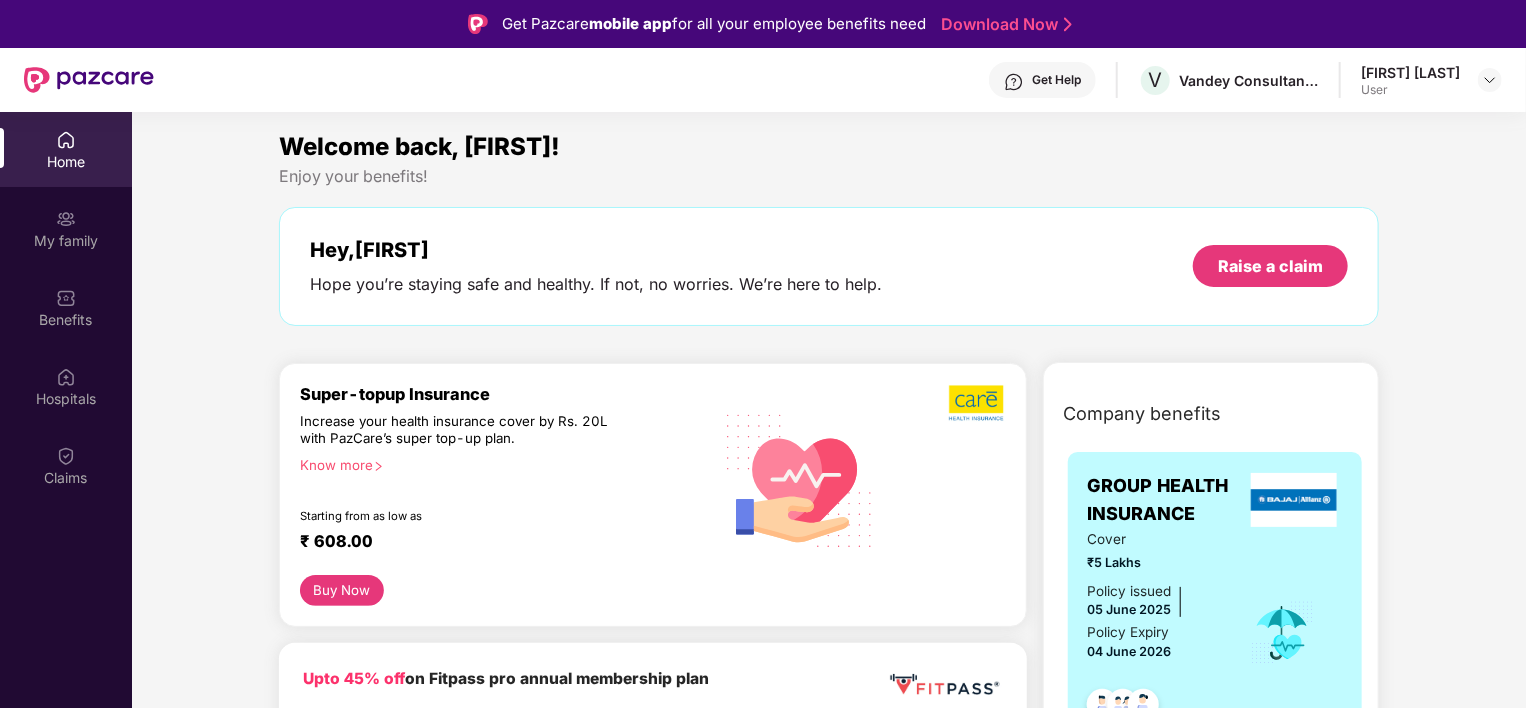 click at bounding box center [66, 140] 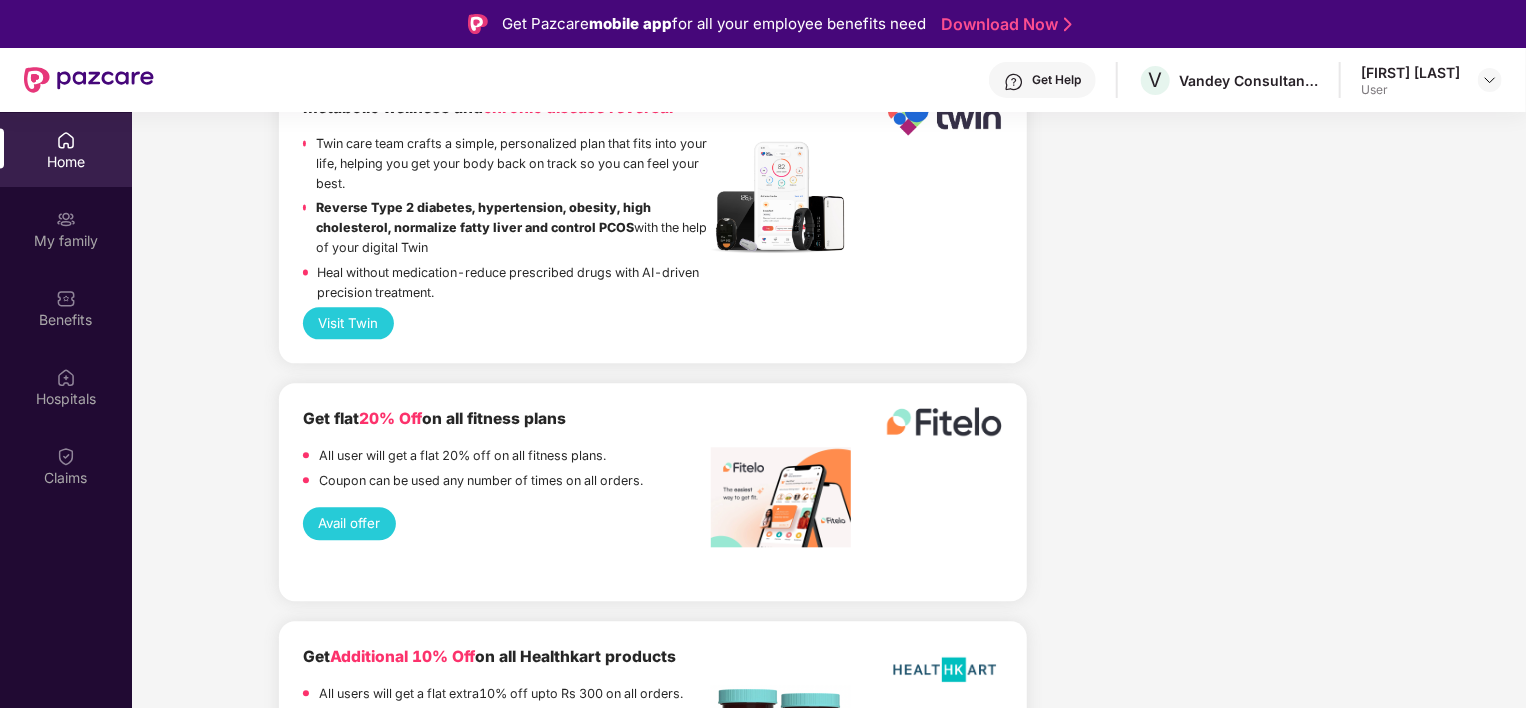 scroll, scrollTop: 2600, scrollLeft: 0, axis: vertical 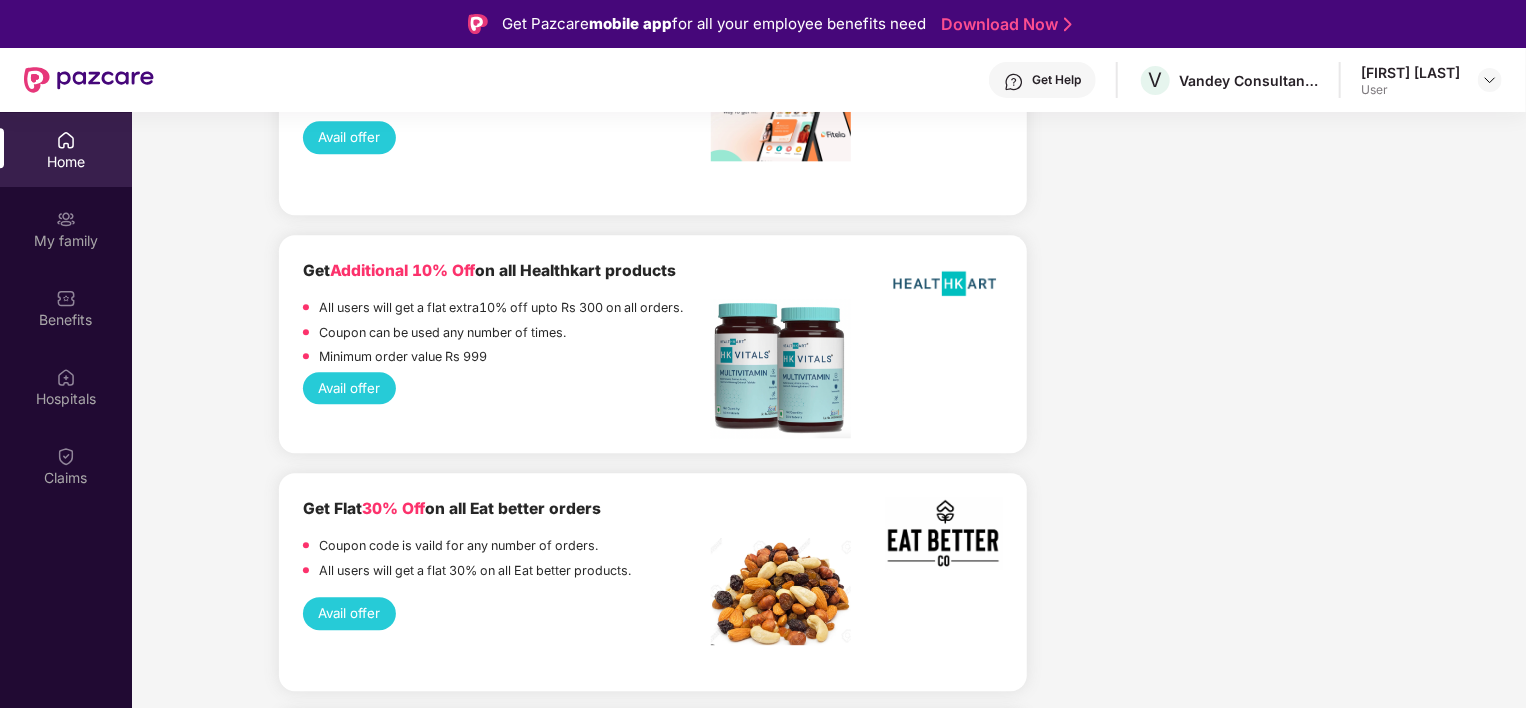 click on "User" at bounding box center (1410, 90) 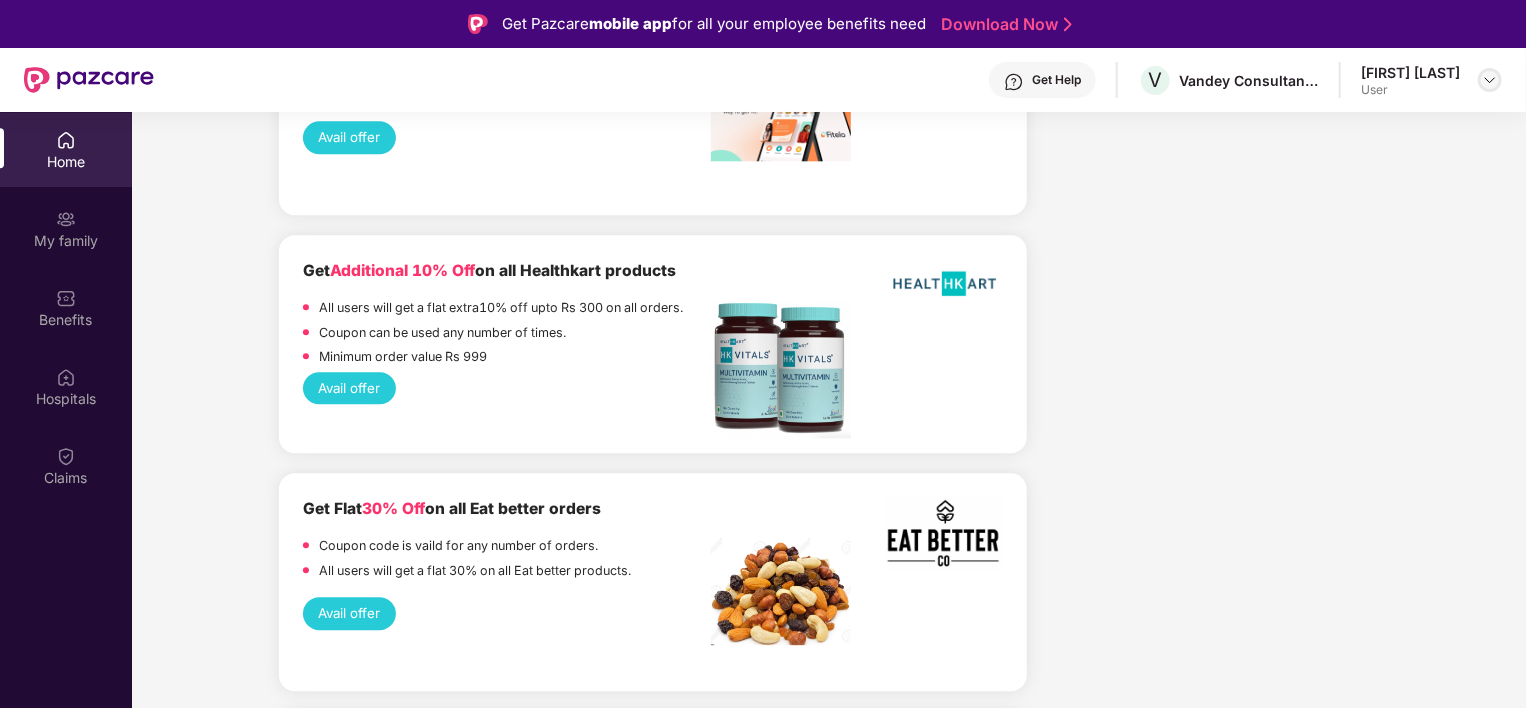 click at bounding box center (1490, 80) 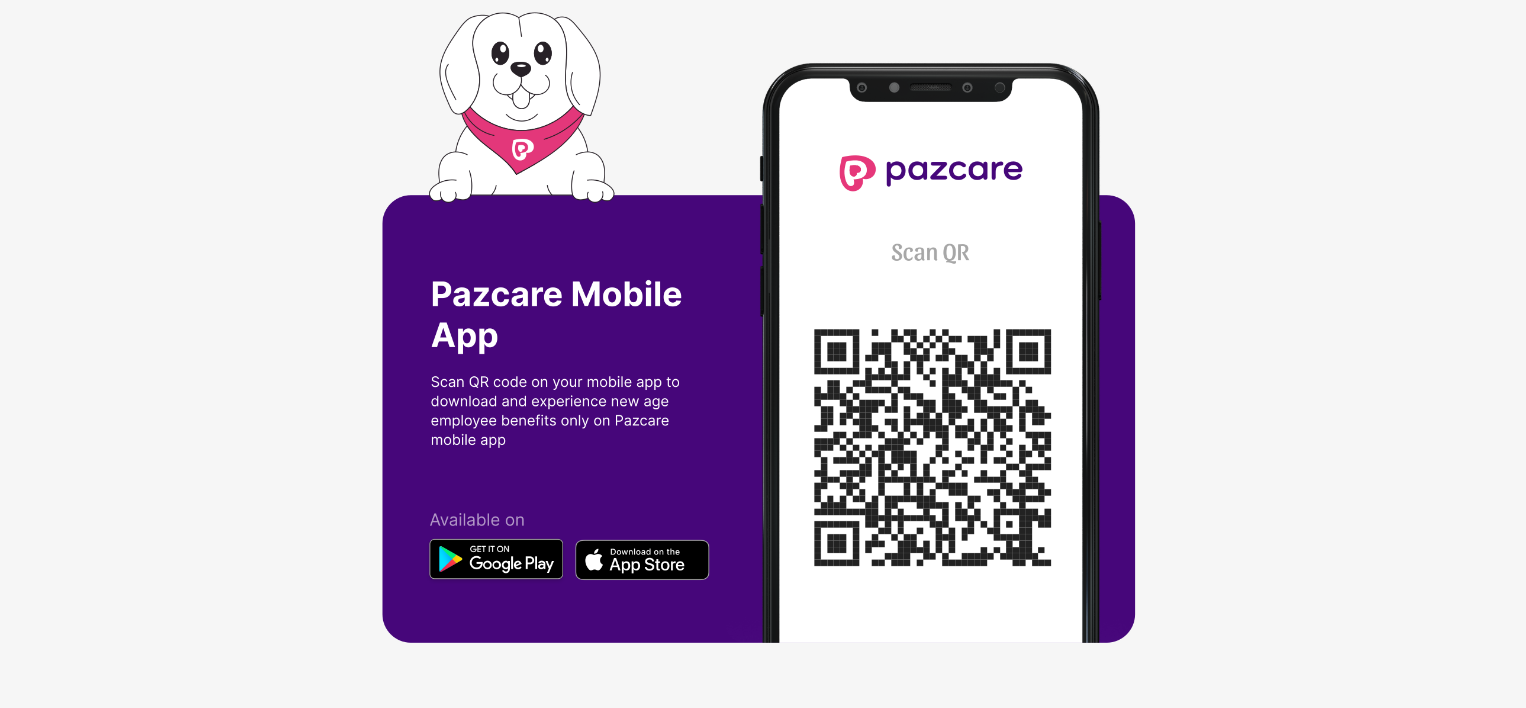 scroll, scrollTop: 0, scrollLeft: 0, axis: both 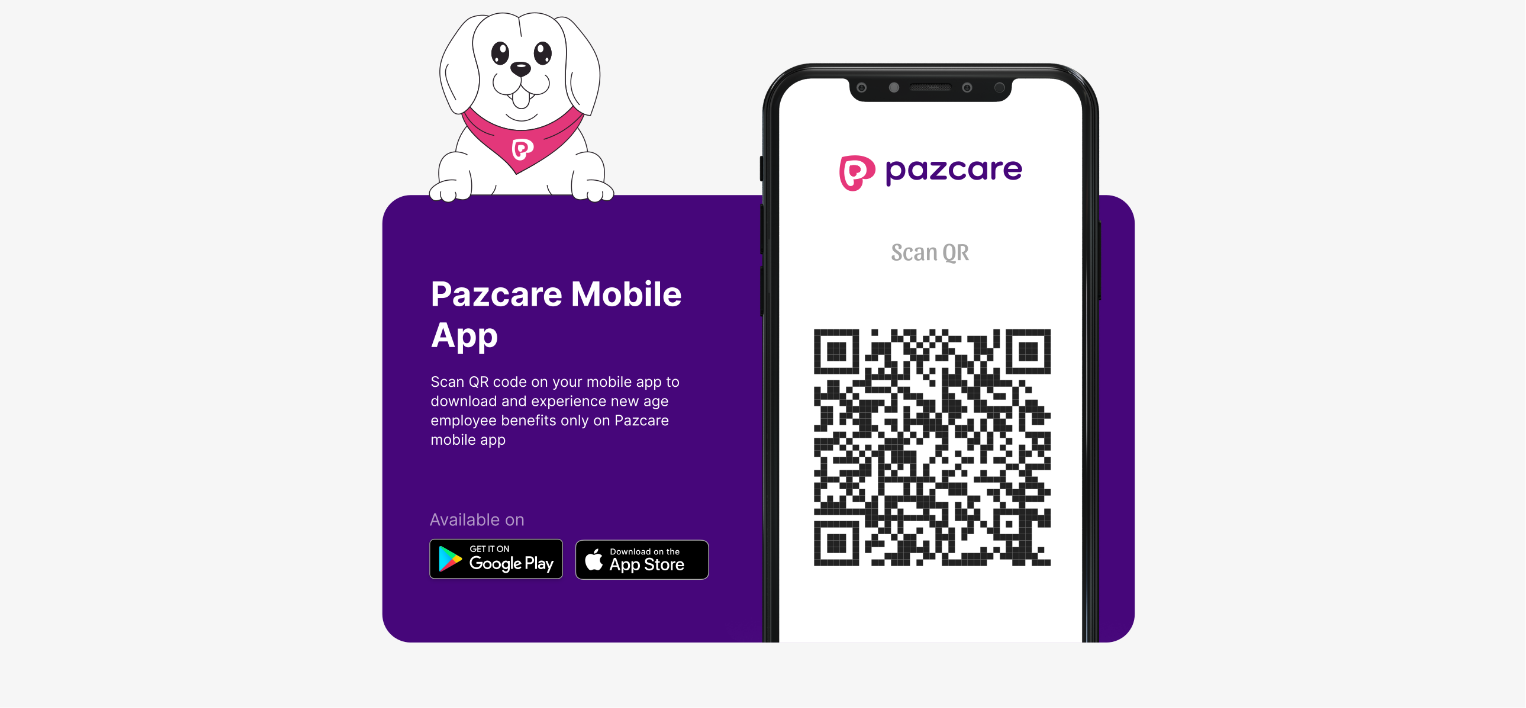 click at bounding box center [763, 354] 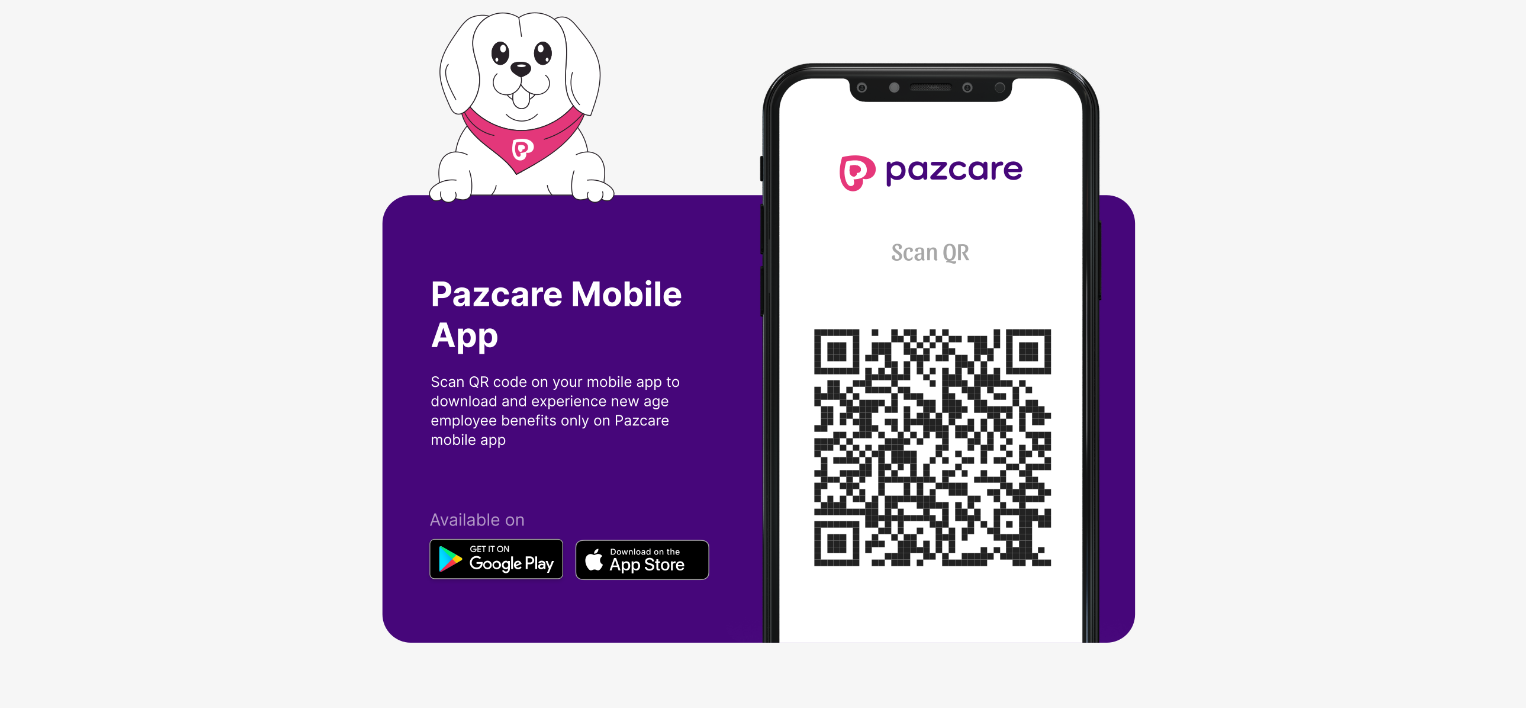 scroll, scrollTop: 0, scrollLeft: 0, axis: both 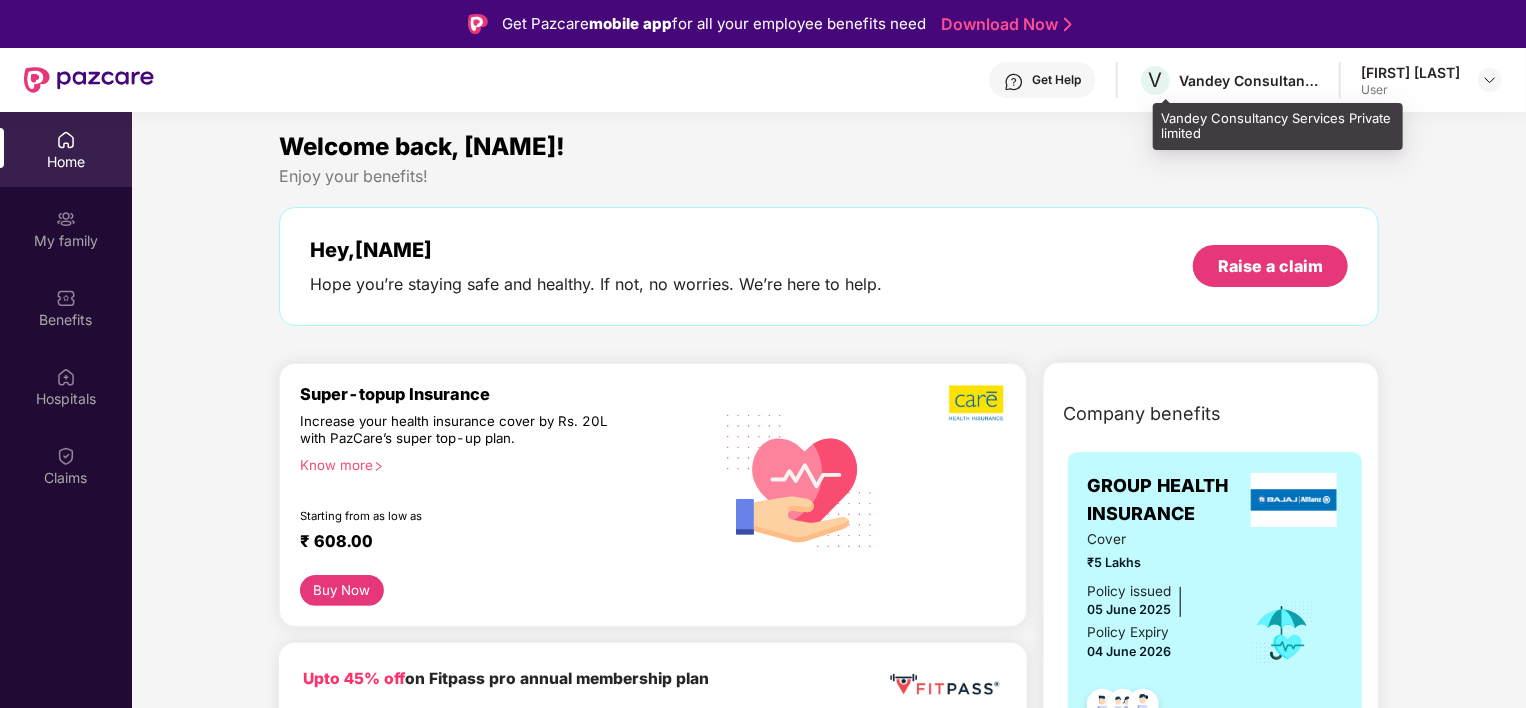 click on "Vandey Consultancy Services Private limited" at bounding box center [1249, 80] 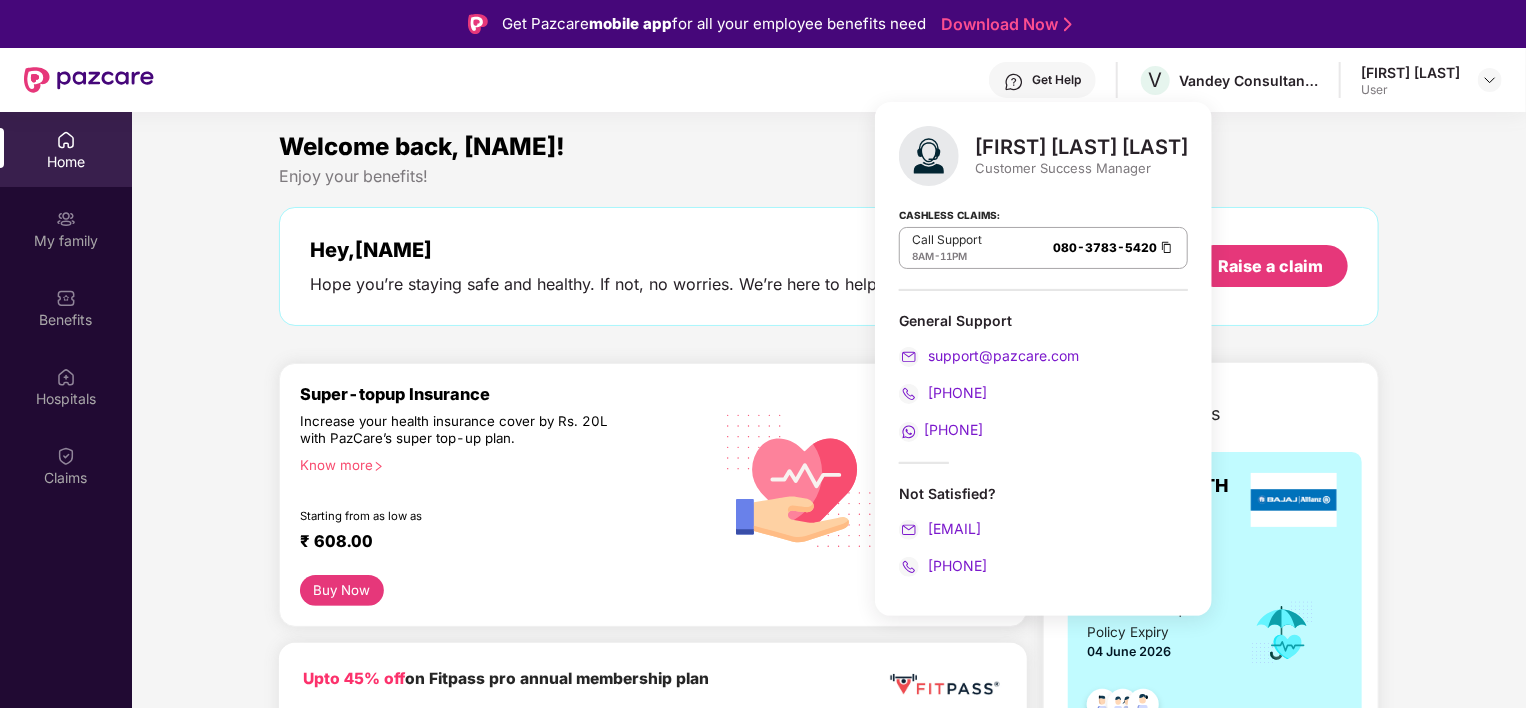 click on "Enjoy your benefits!" at bounding box center (829, 176) 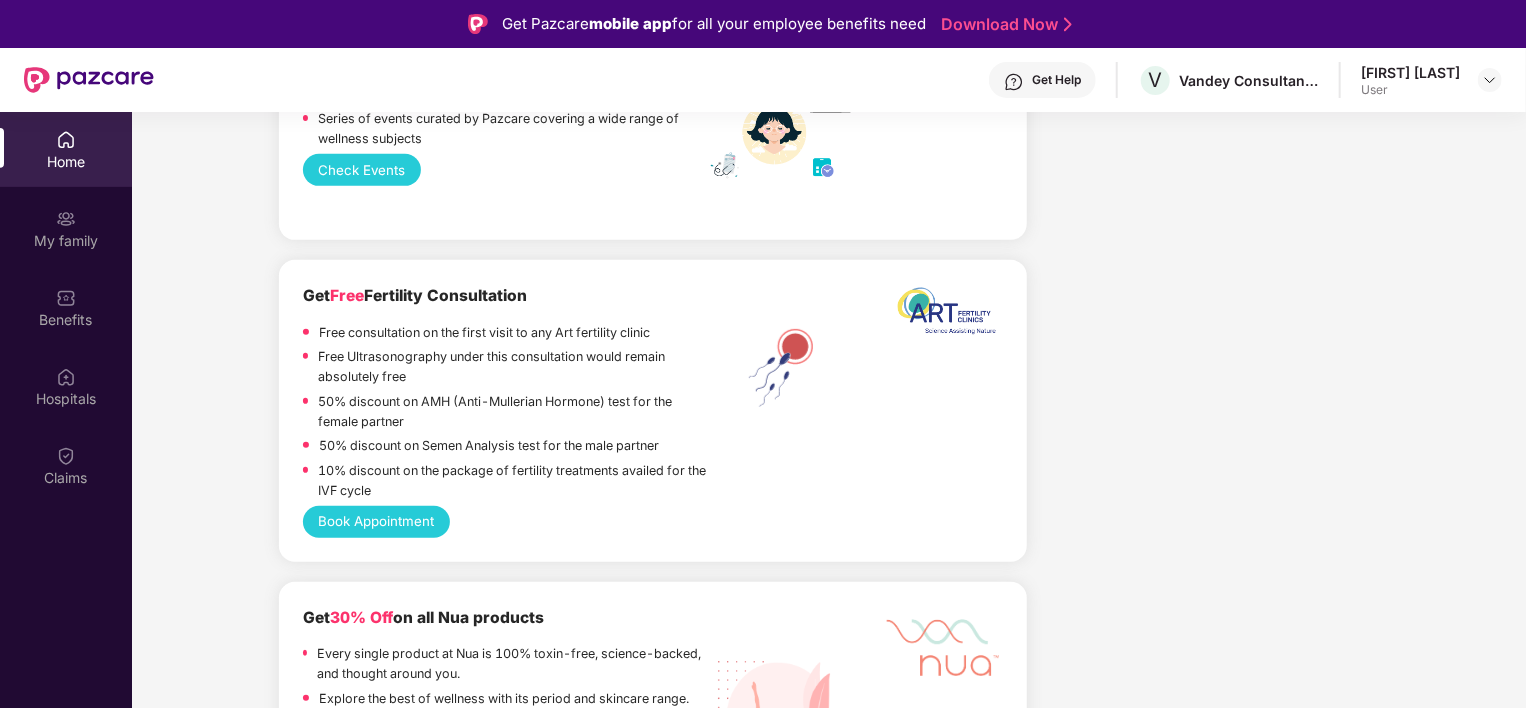 scroll, scrollTop: 4295, scrollLeft: 0, axis: vertical 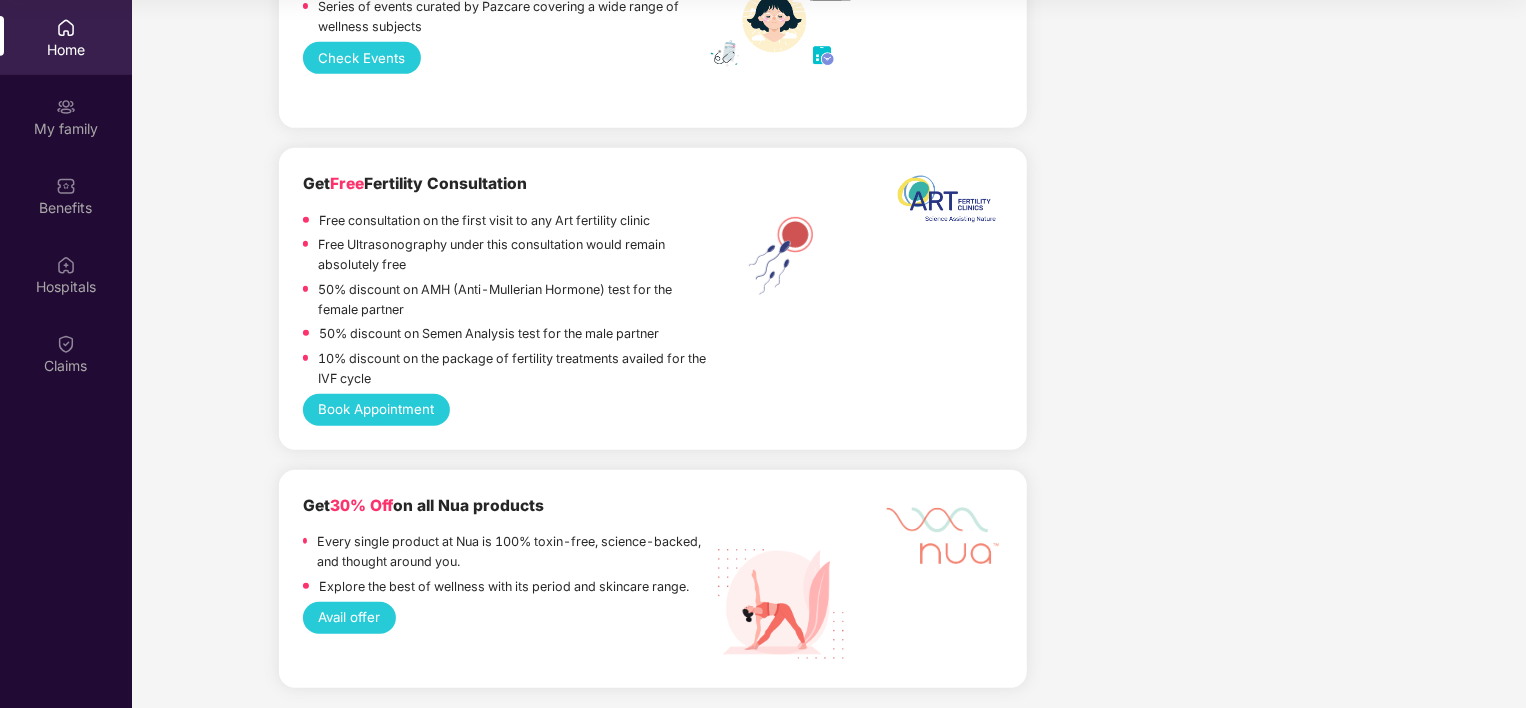 drag, startPoint x: 1524, startPoint y: 662, endPoint x: 1518, endPoint y: 68, distance: 594.0303 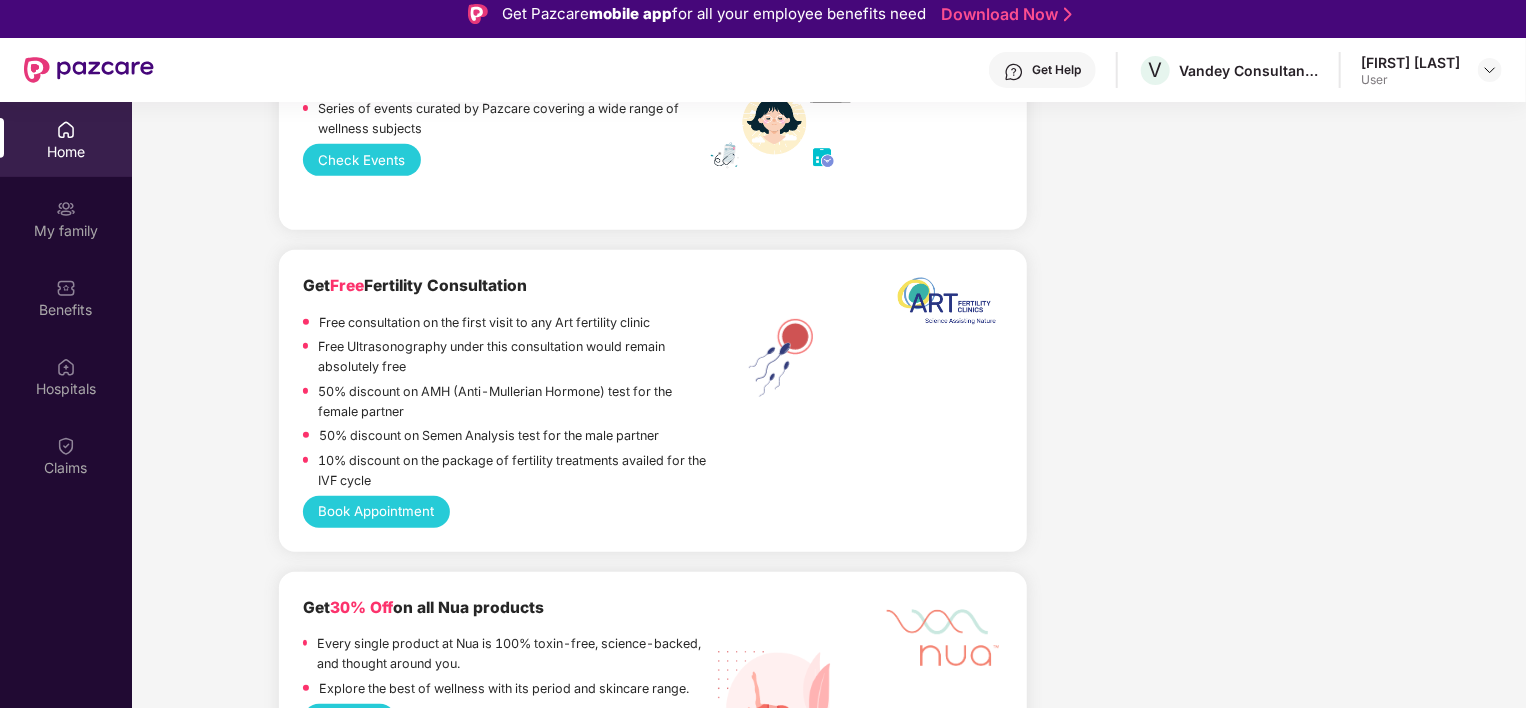 scroll, scrollTop: 1, scrollLeft: 0, axis: vertical 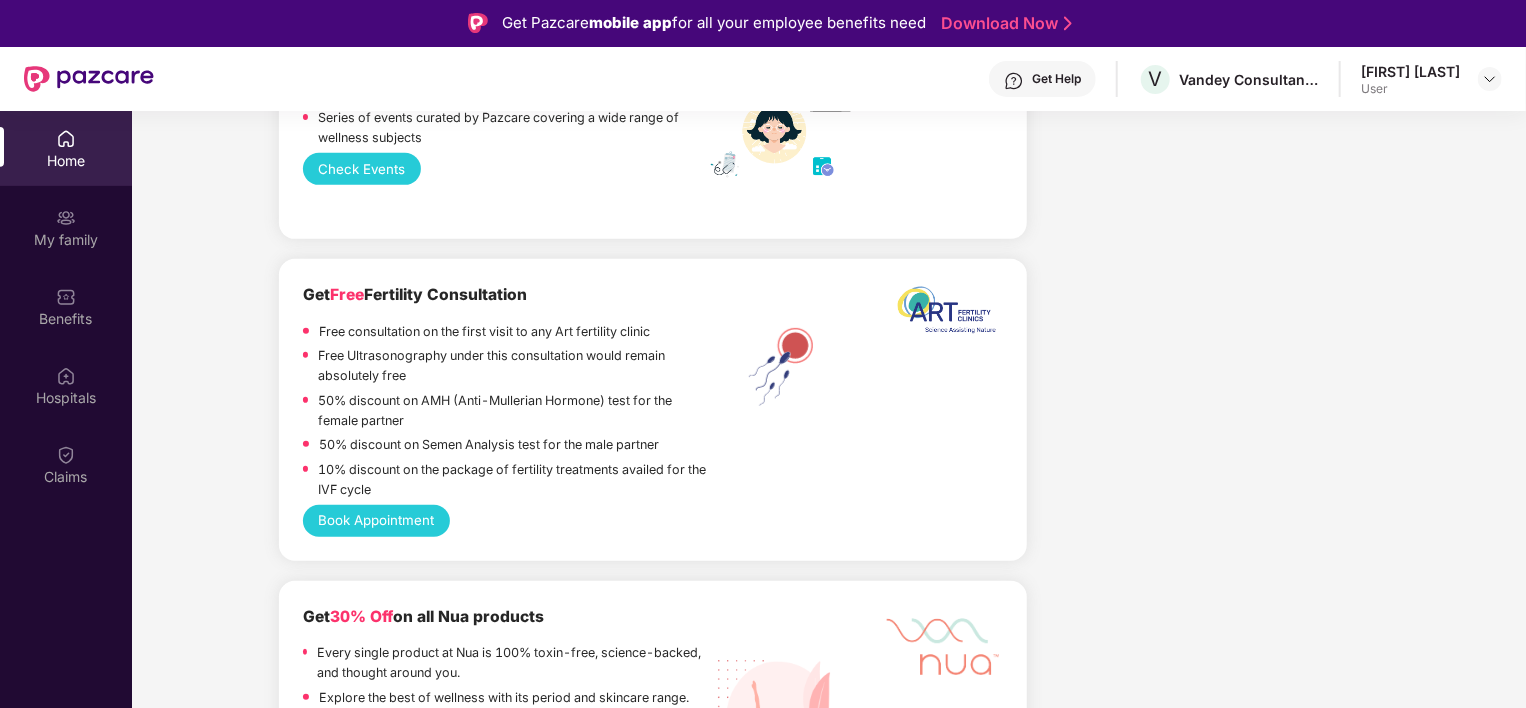 click on "[FIRST] [LAST] User" at bounding box center [1431, 79] 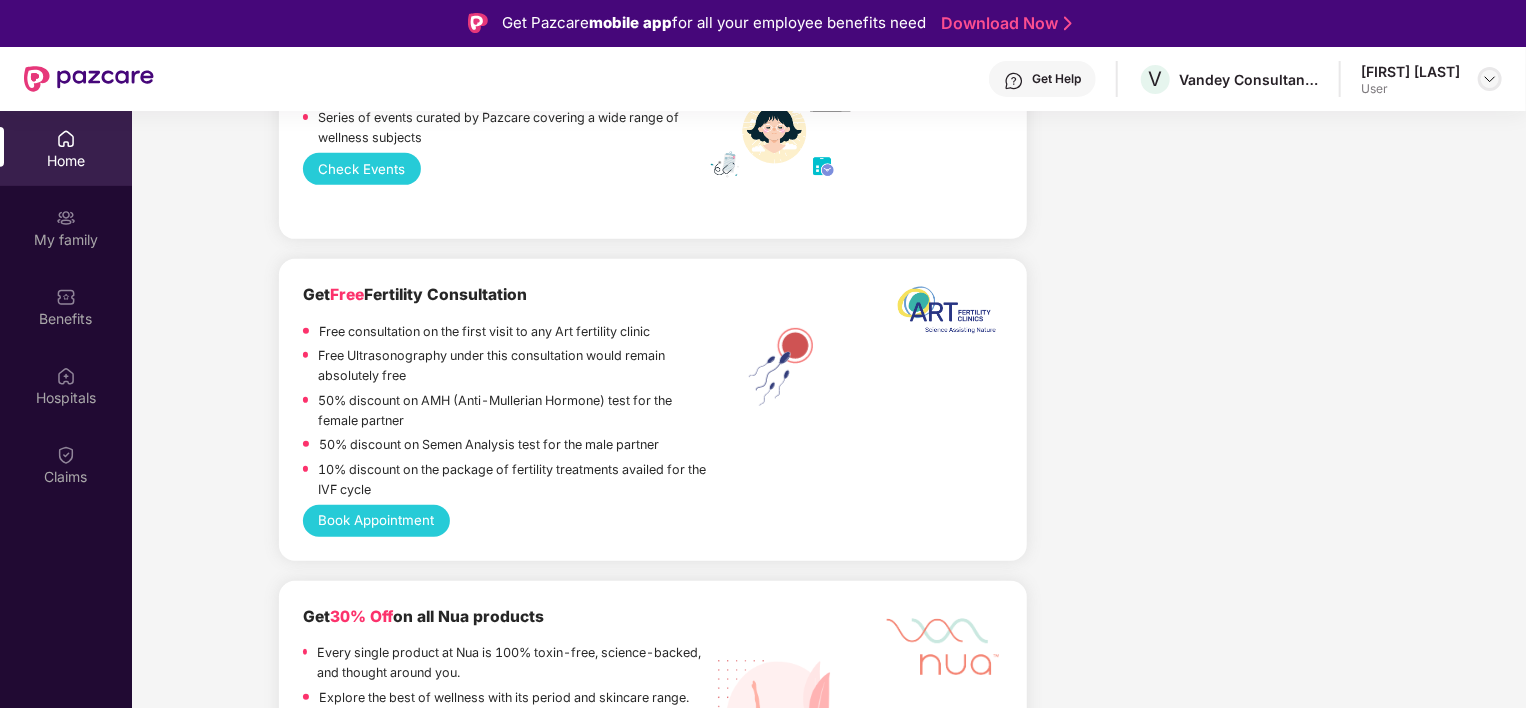 click at bounding box center (1490, 79) 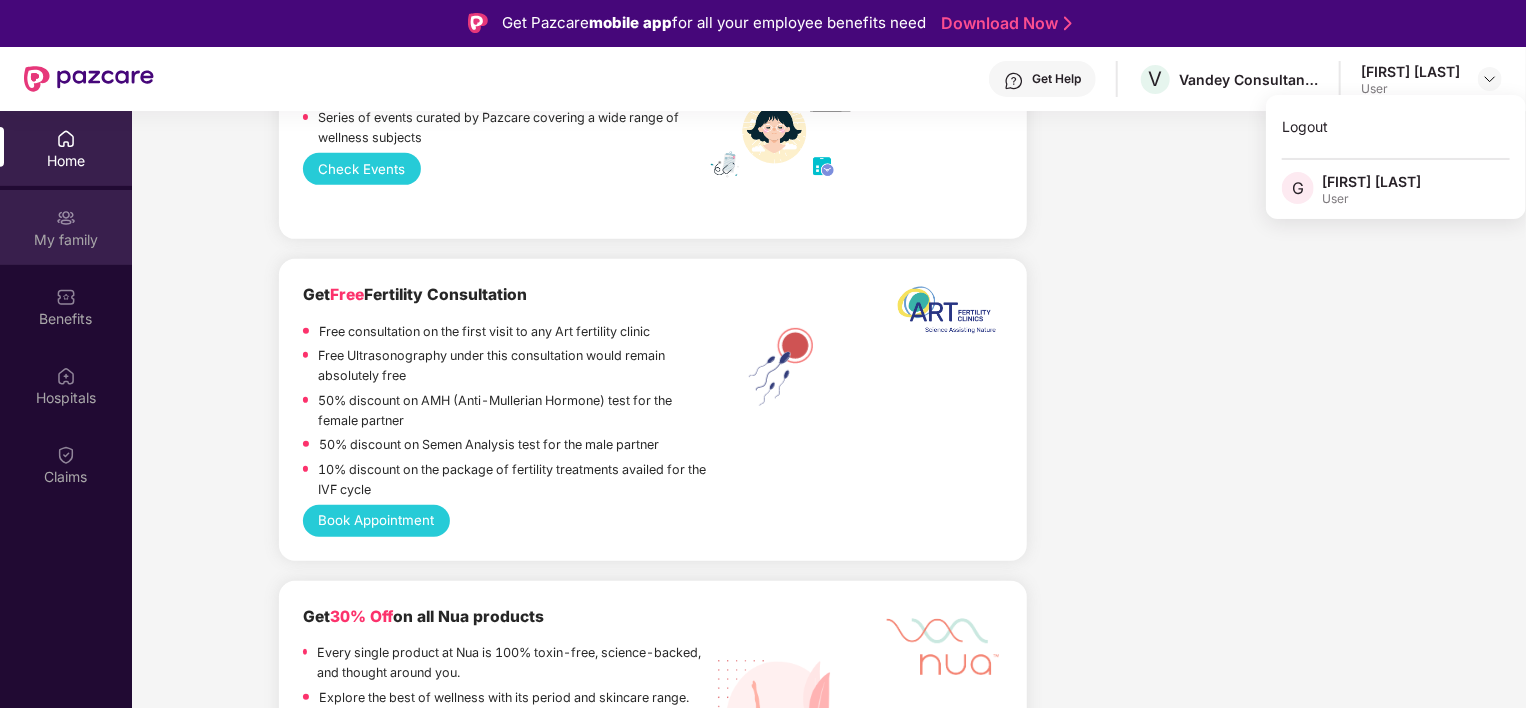 click on "My family" at bounding box center (66, 239) 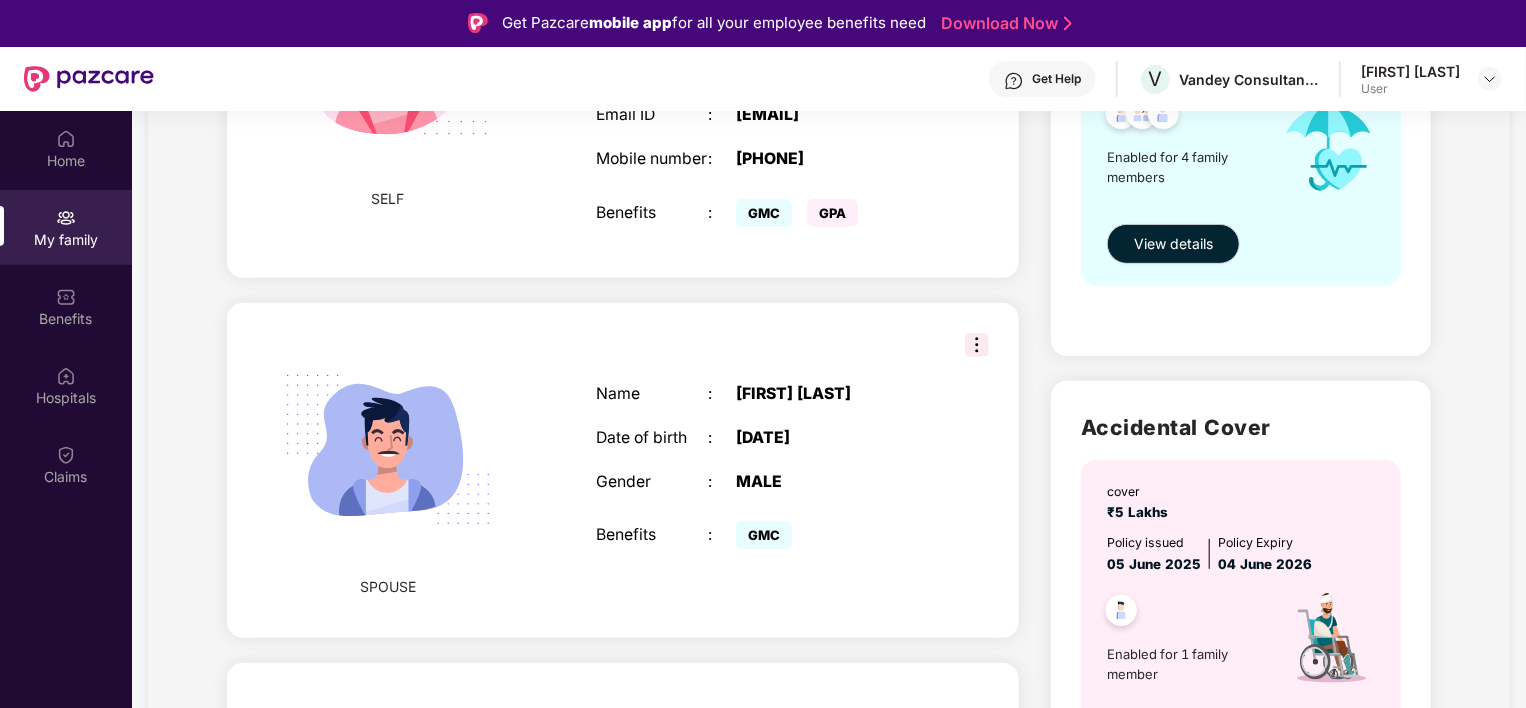 scroll, scrollTop: 500, scrollLeft: 0, axis: vertical 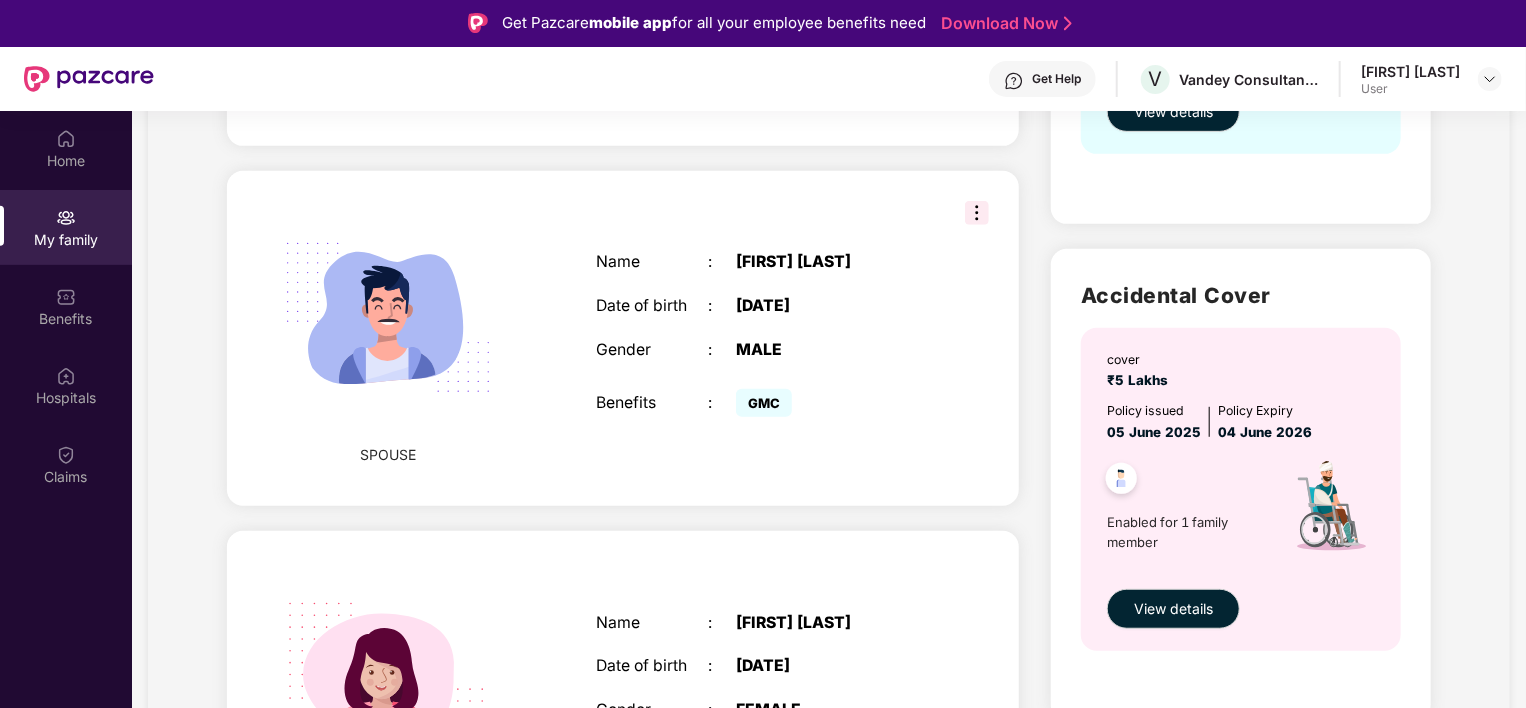 click at bounding box center [387, 317] 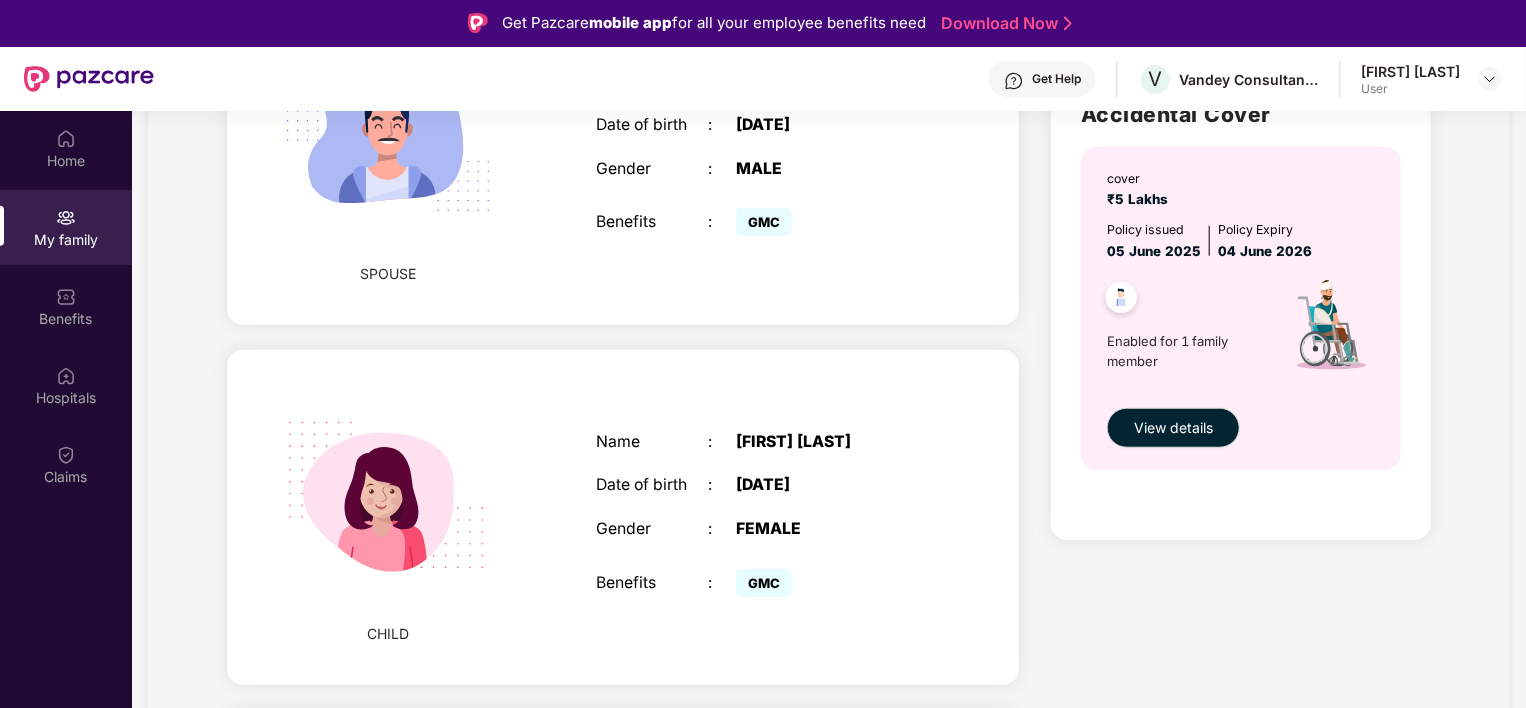scroll, scrollTop: 1008, scrollLeft: 0, axis: vertical 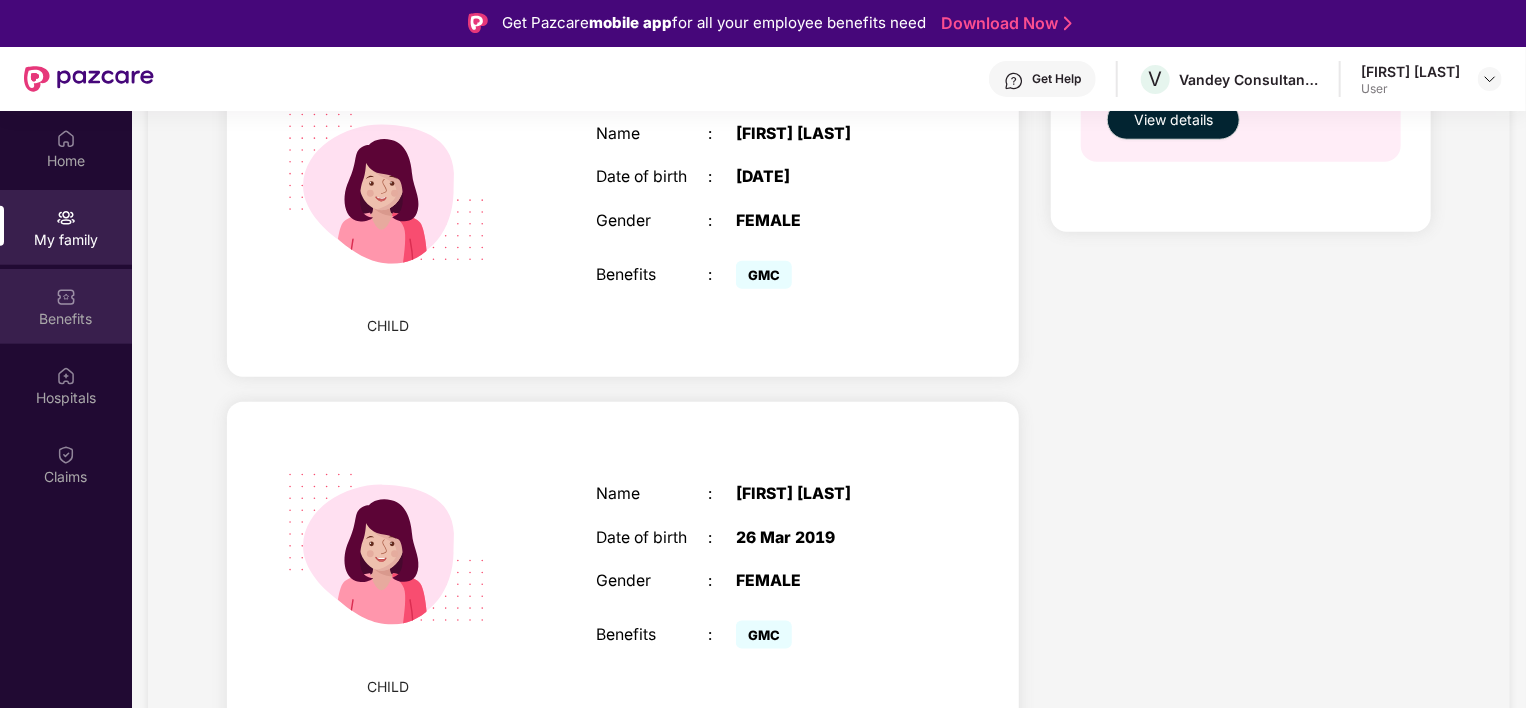 click on "Benefits" at bounding box center (66, 318) 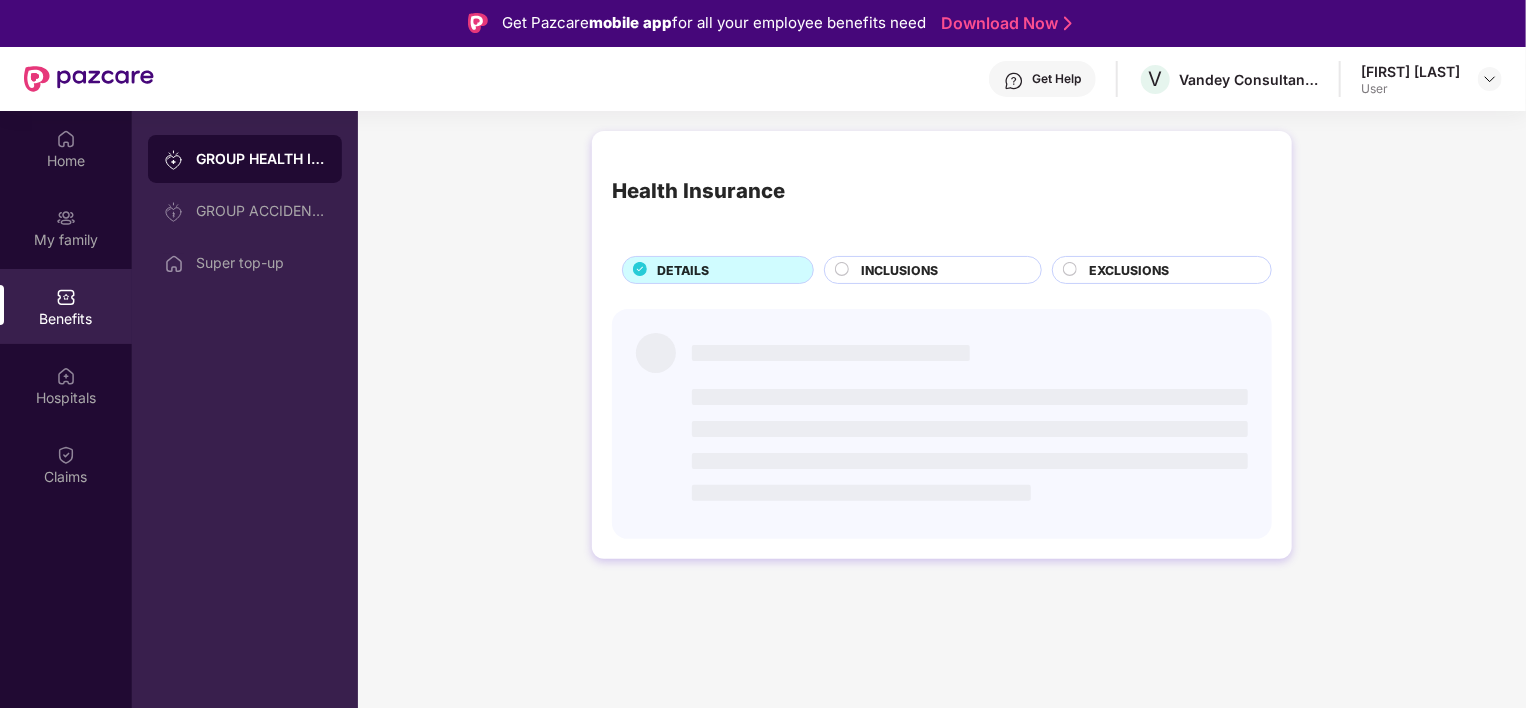 scroll, scrollTop: 0, scrollLeft: 0, axis: both 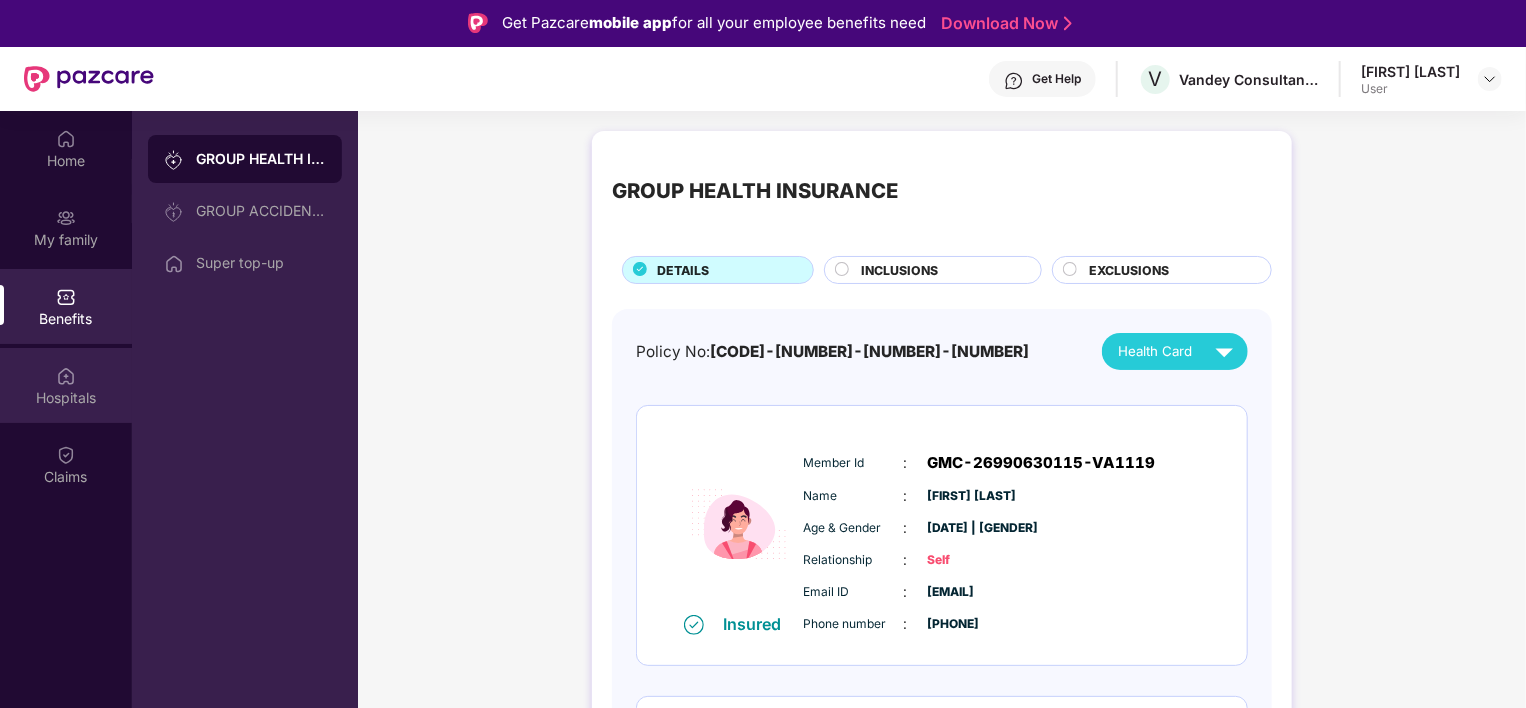 click on "Hospitals" at bounding box center [66, 398] 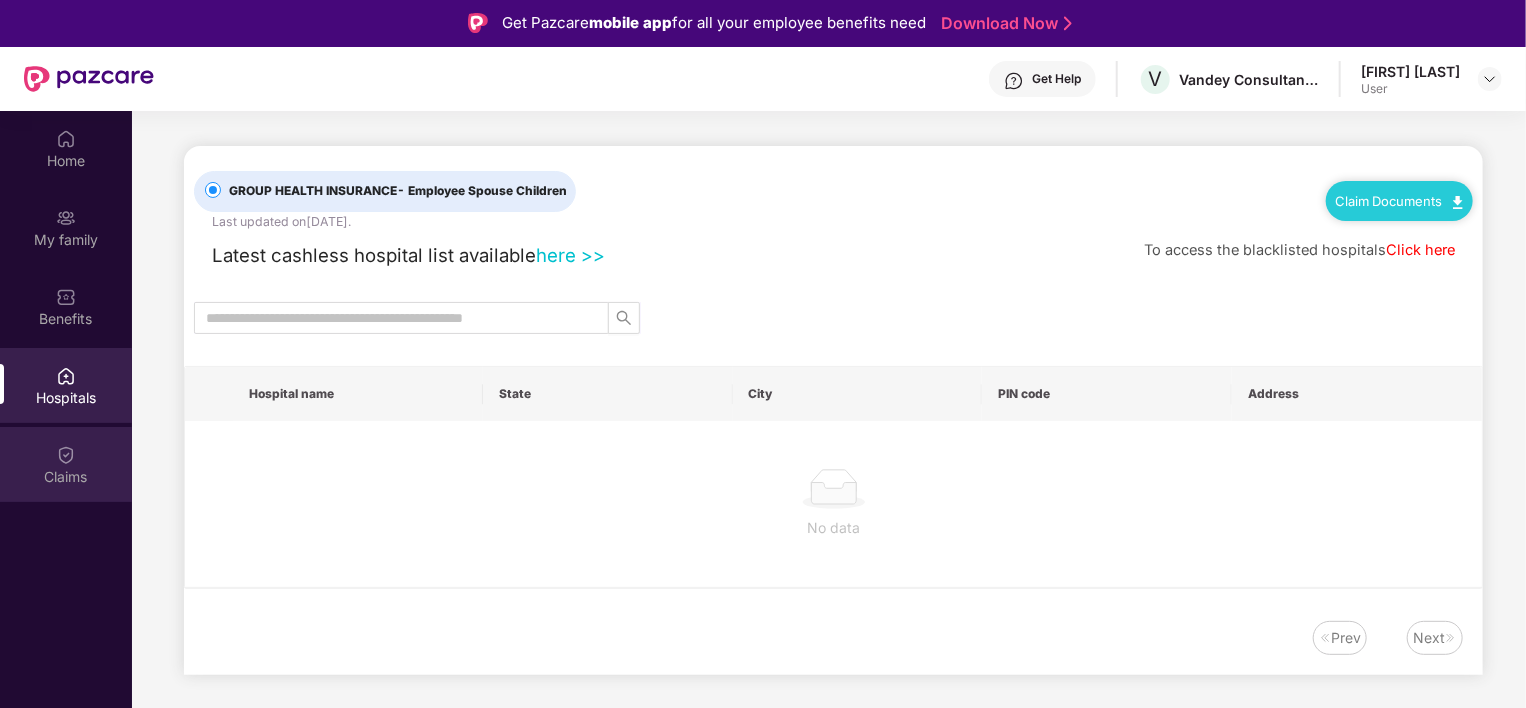 click at bounding box center [66, 455] 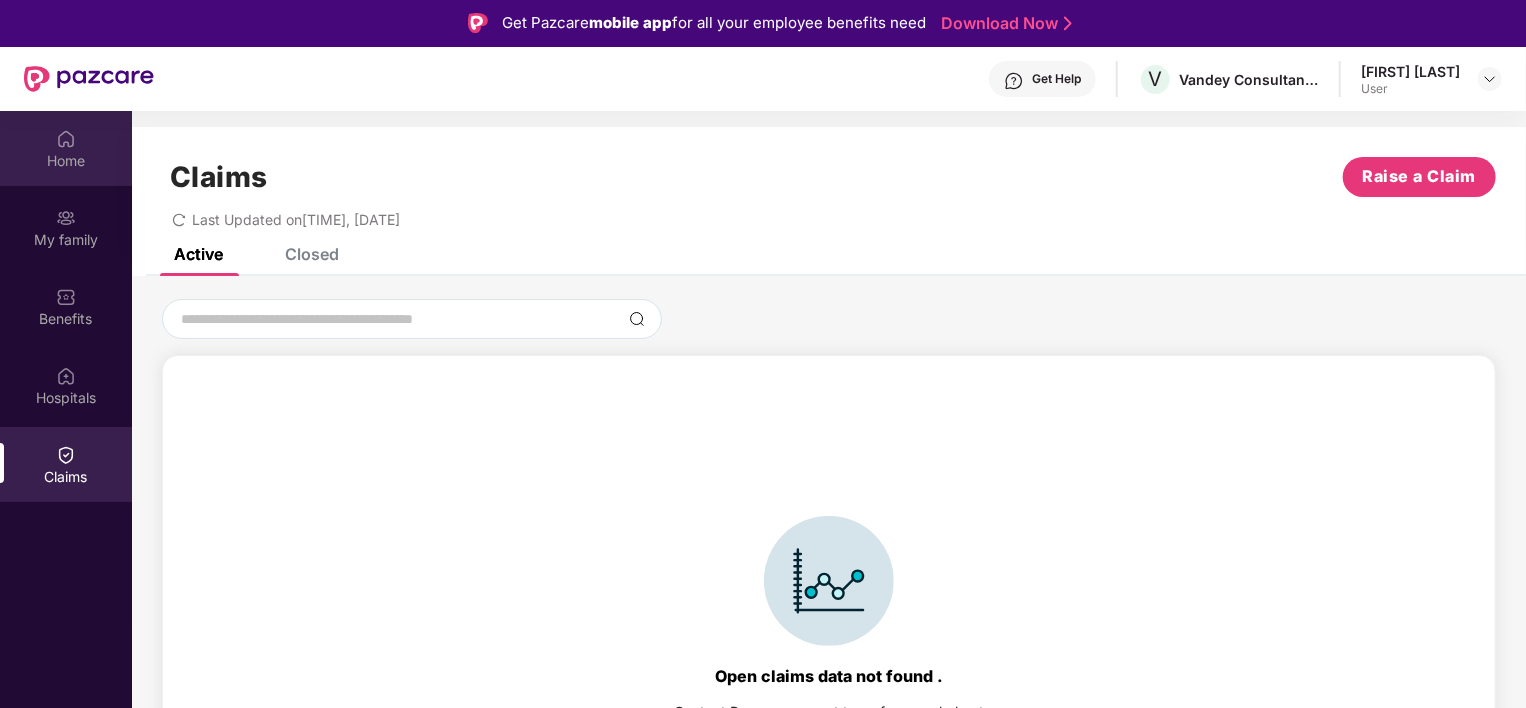 click on "Home" at bounding box center [66, 161] 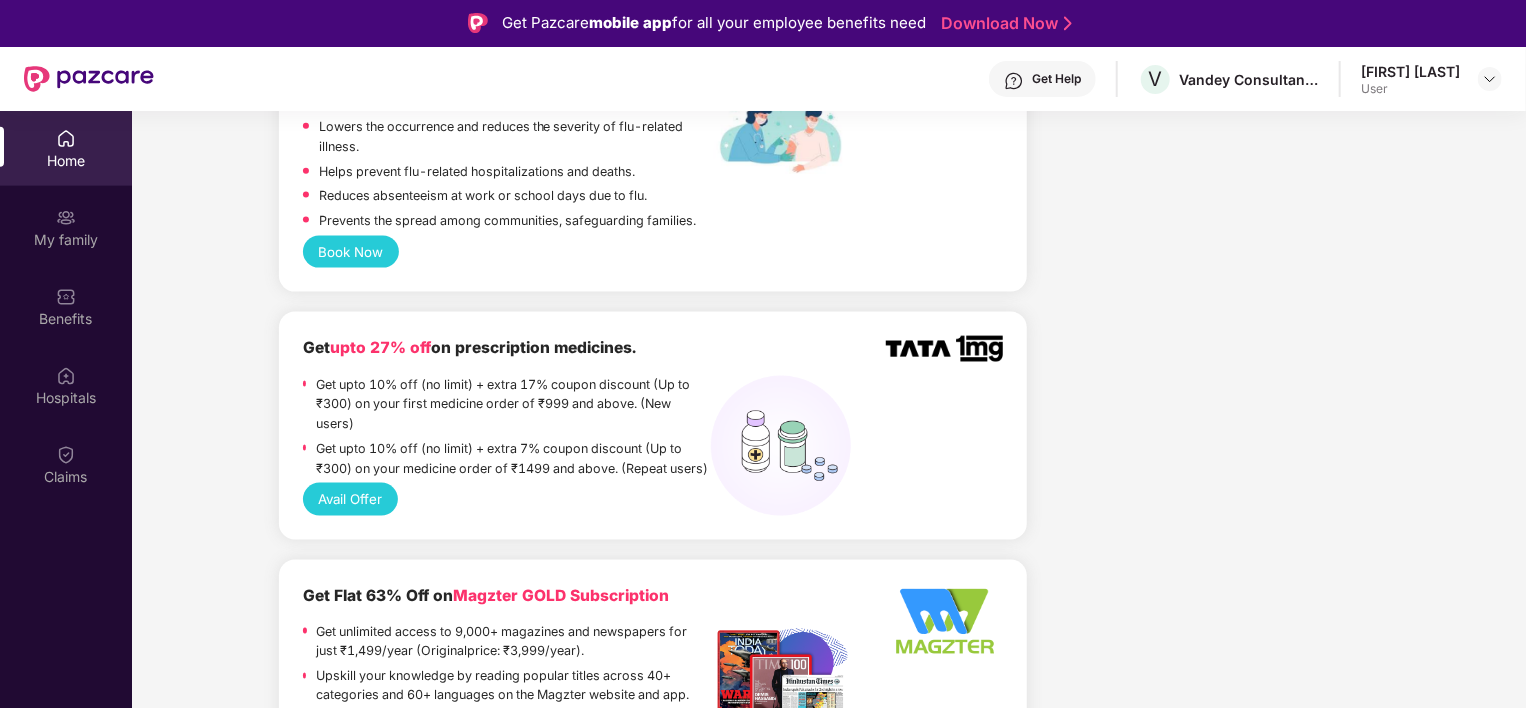 scroll, scrollTop: 1300, scrollLeft: 0, axis: vertical 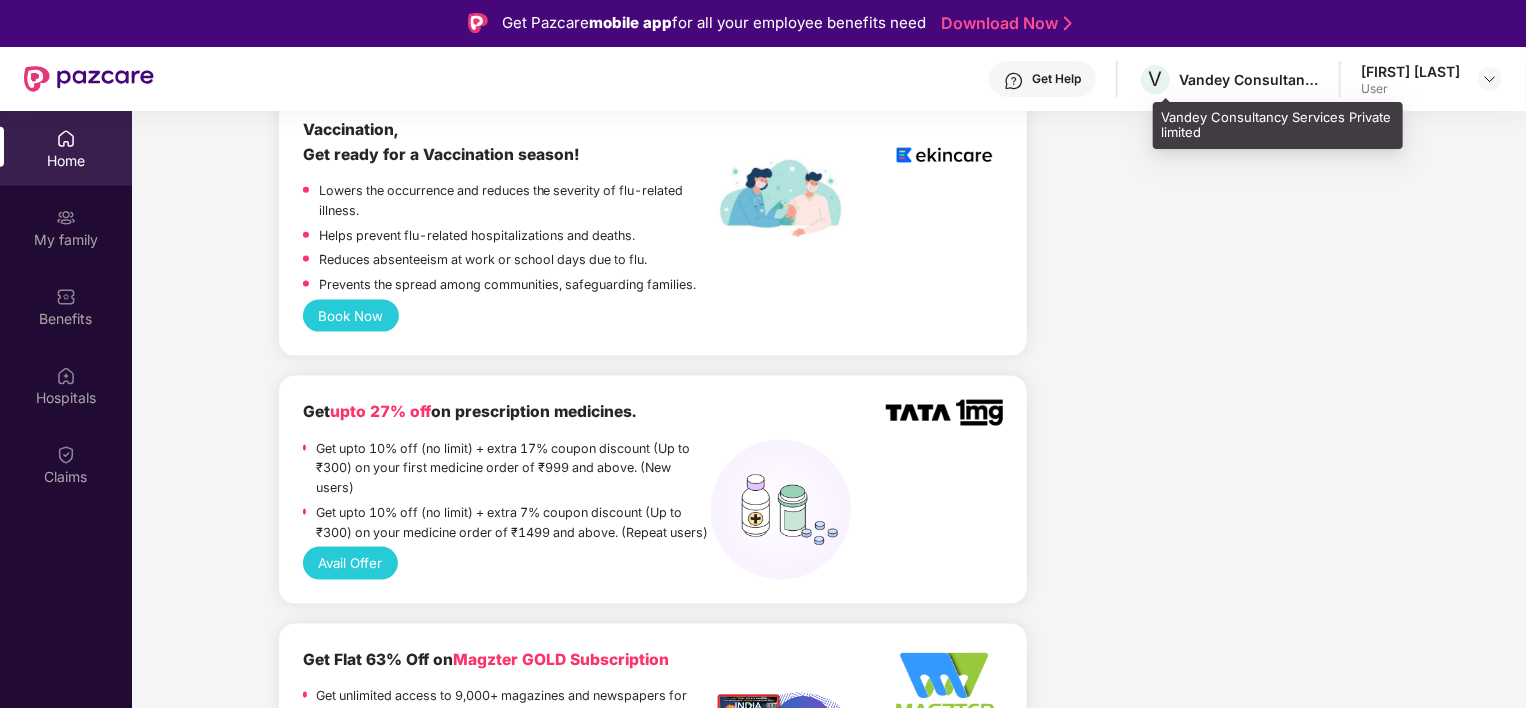 click on "Vandey Consultancy Services Private limited" at bounding box center [1249, 79] 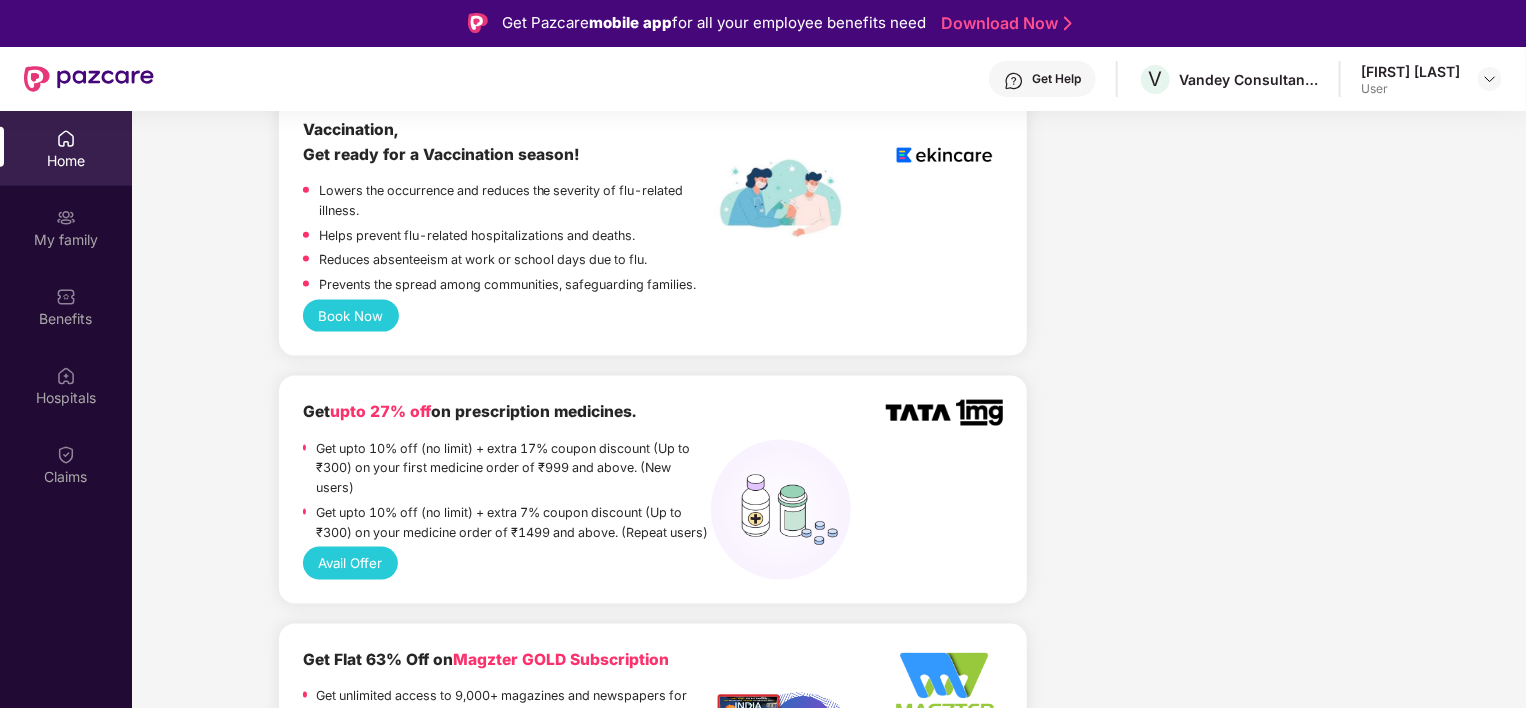 click on "Get Help" at bounding box center [1056, 79] 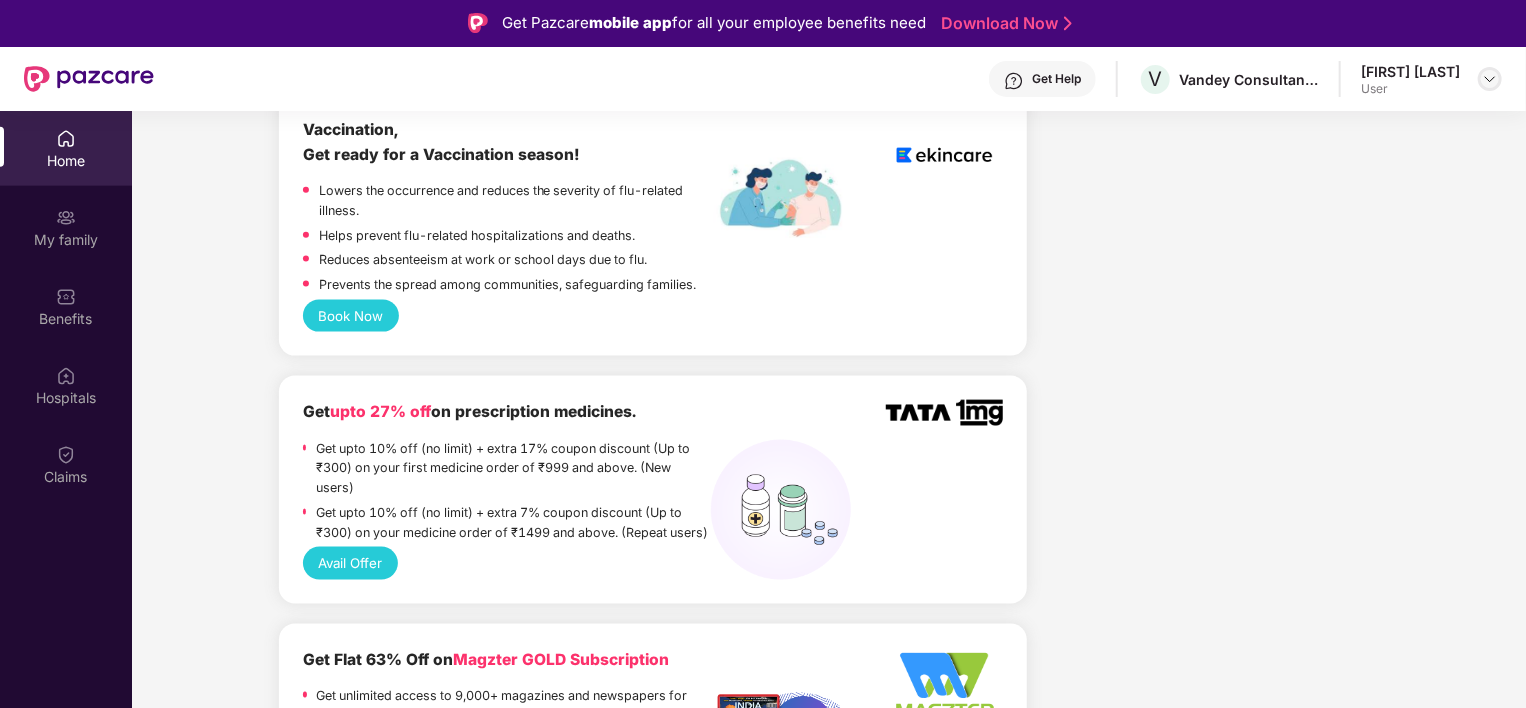 click at bounding box center (1490, 79) 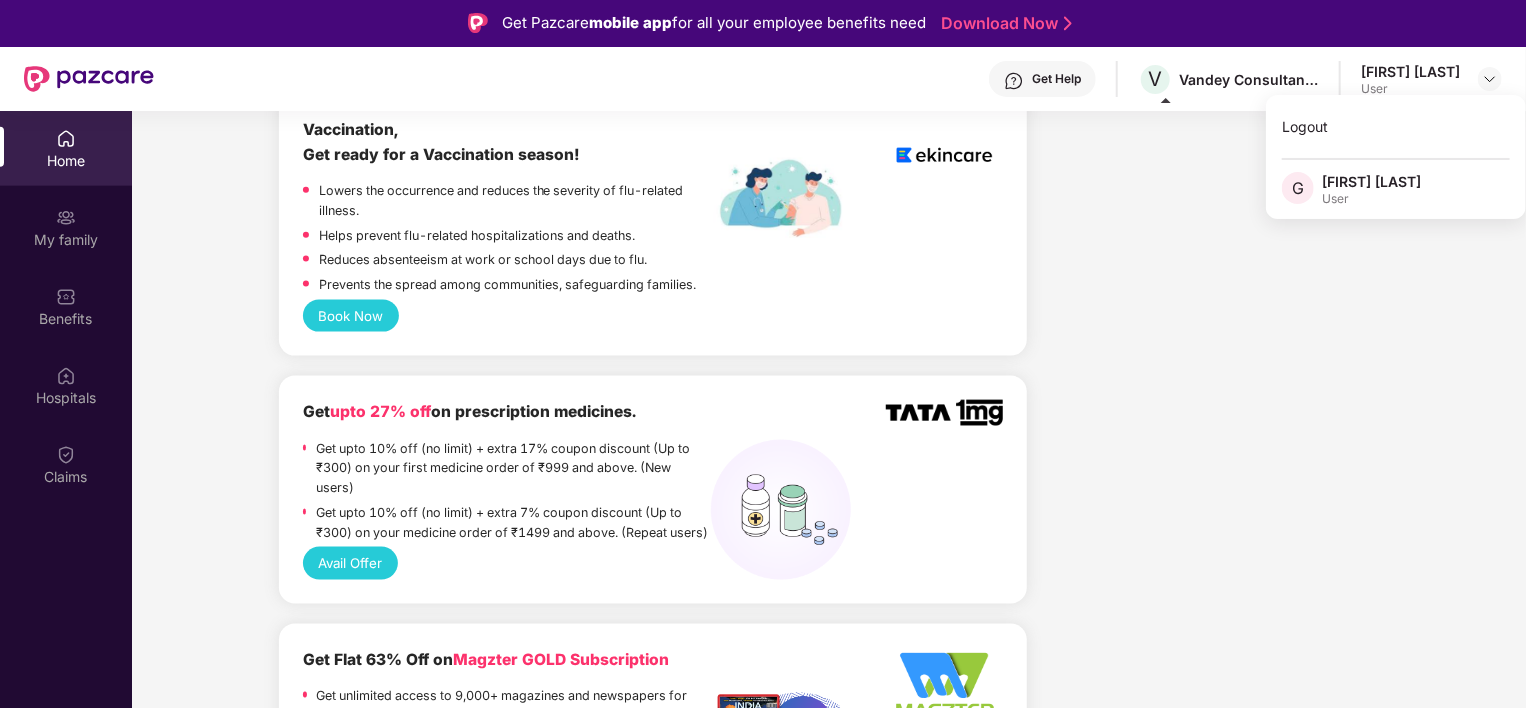 click on "Vandey Consultancy Services Private limited" at bounding box center [1249, 79] 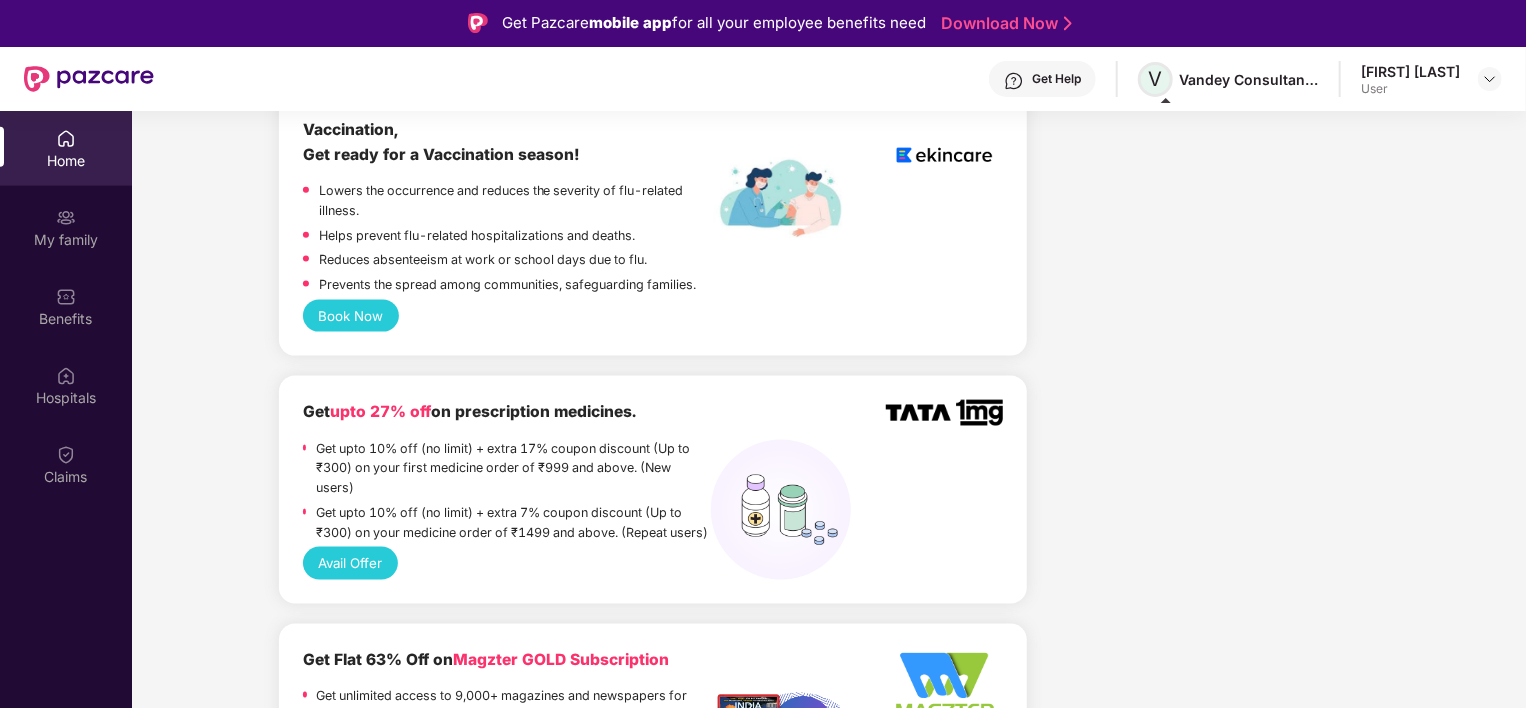 click on "V" at bounding box center [1156, 79] 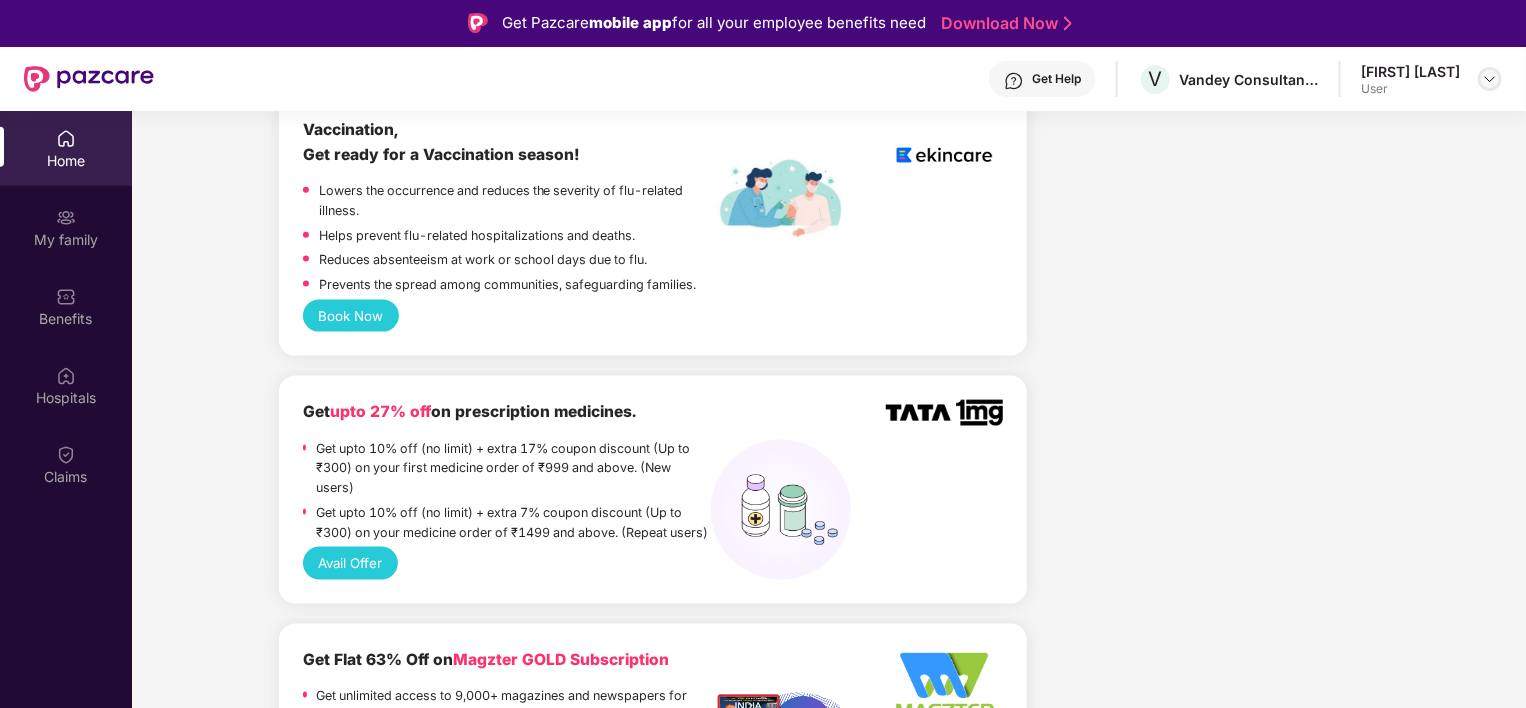 click at bounding box center (1490, 79) 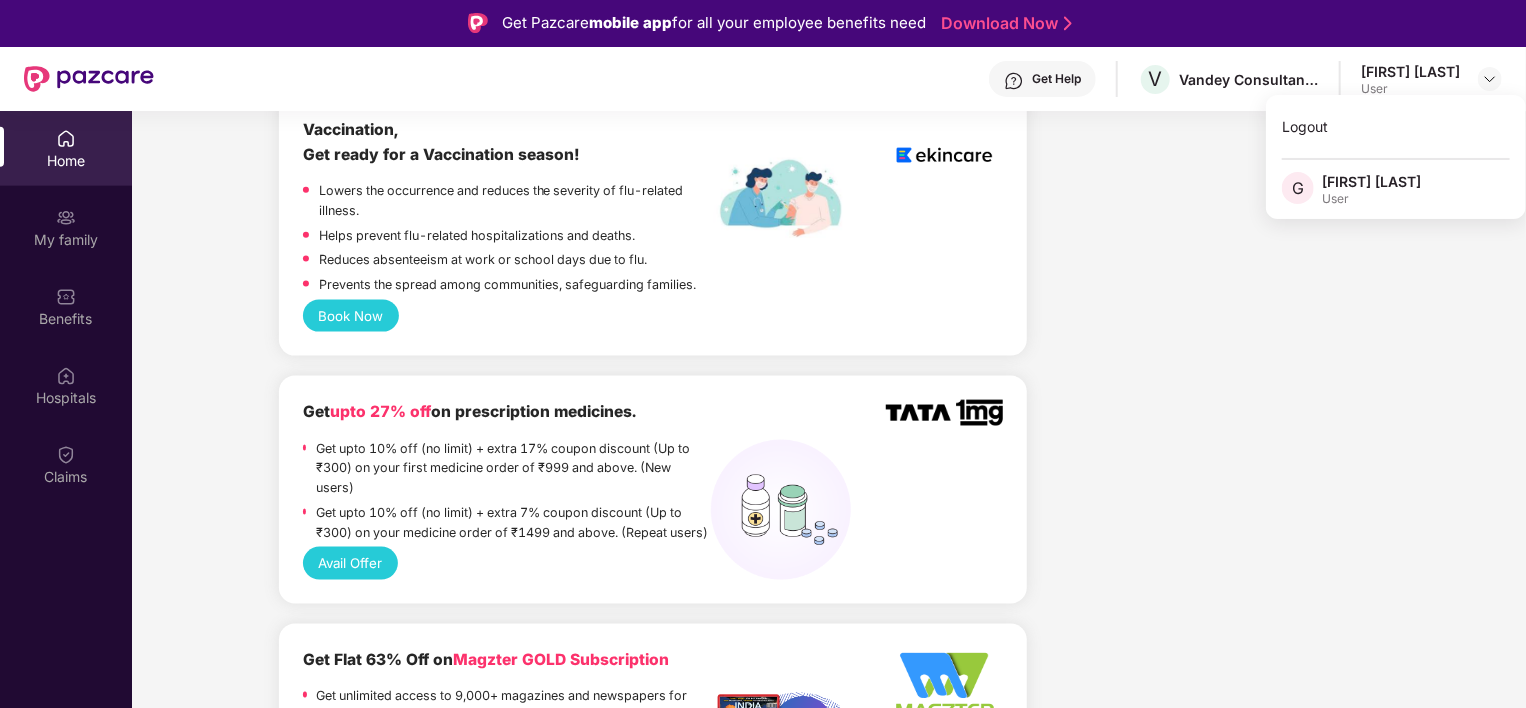 click on "[FIRST] [LAST]" at bounding box center (1371, 181) 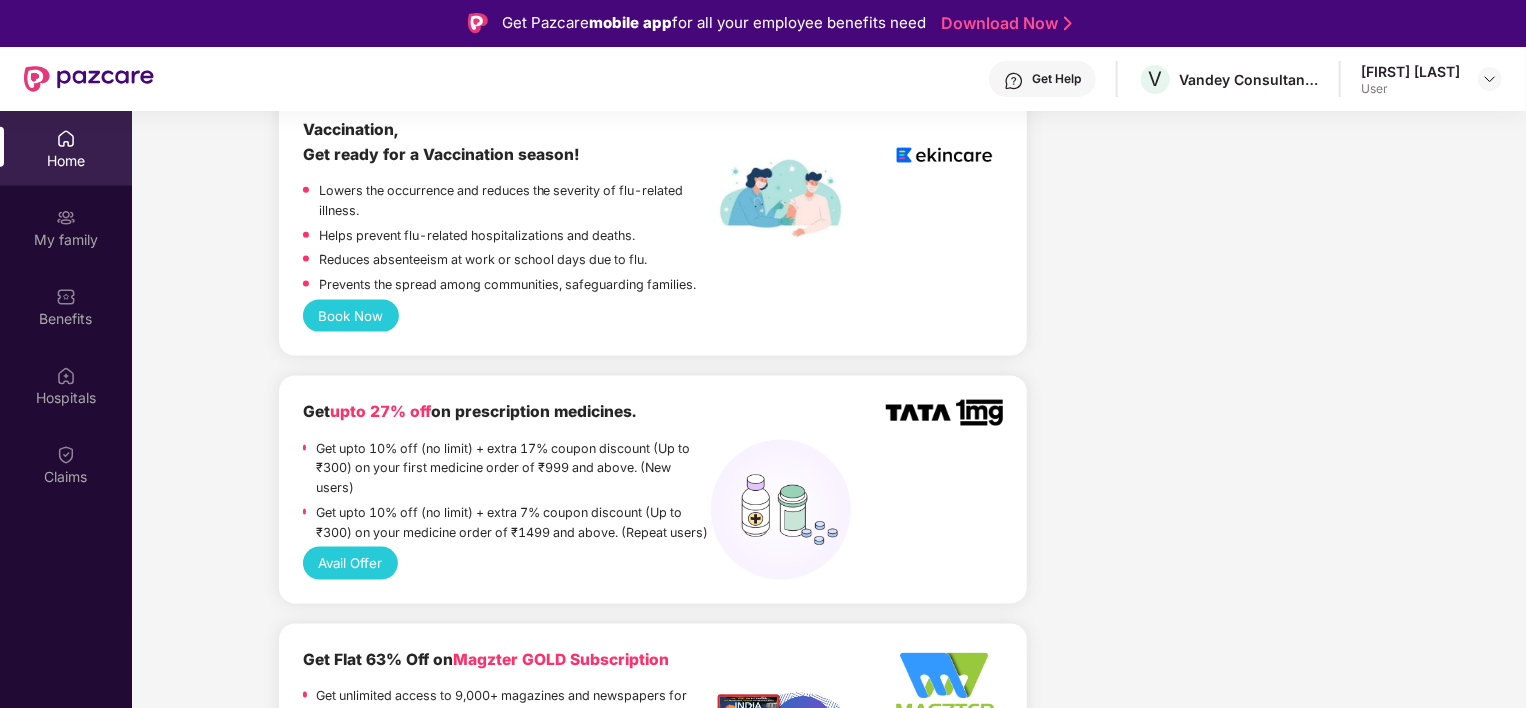 click on "Company benefits GROUP HEALTH INSURANCE Cover ₹5 Lakhs    Policy issued [DATE] Policy Expiry [DATE] View details GROUP ACCIDENTAL INSURANCE Cover ₹5 Lakhs    Policy issued [DATE] Policy Expiry [DATE] View details" at bounding box center (1211, 1427) 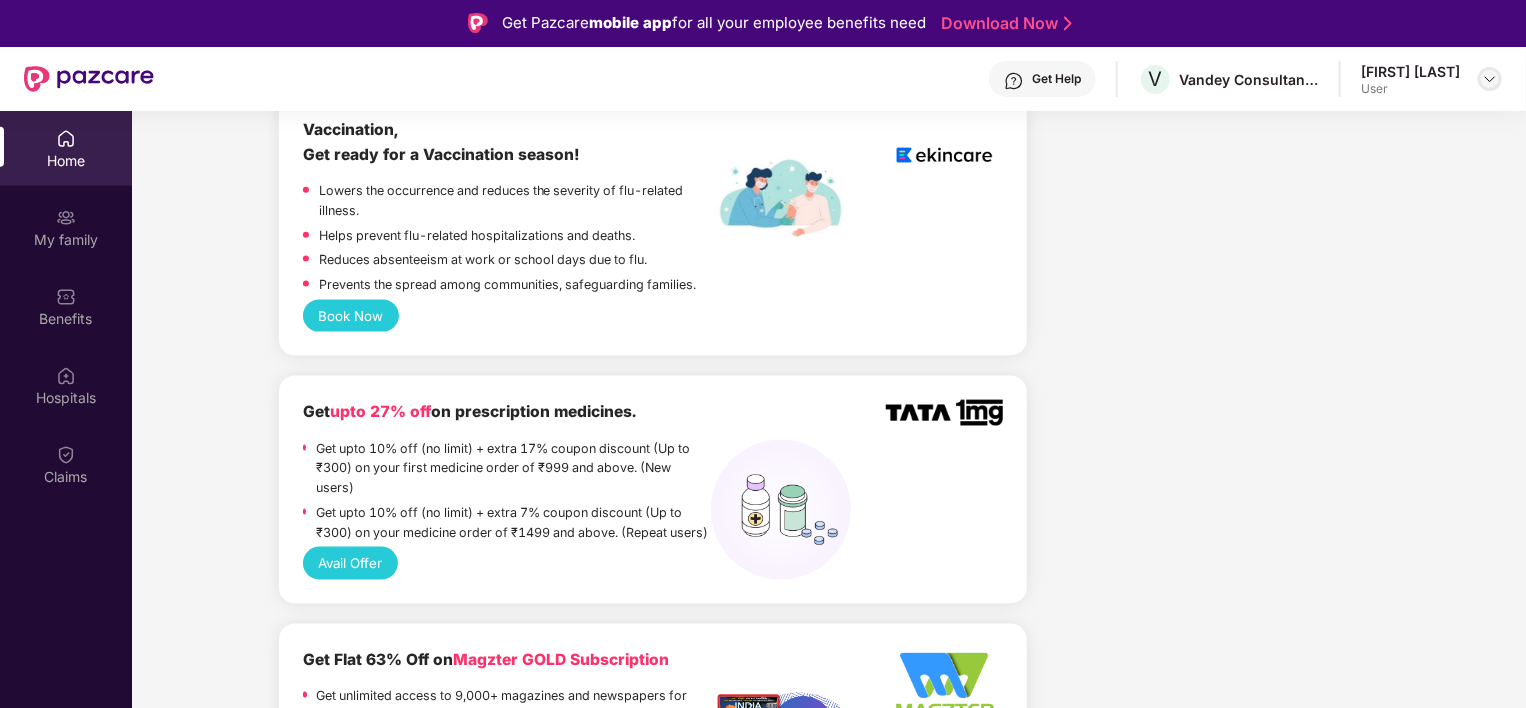 click at bounding box center (1490, 79) 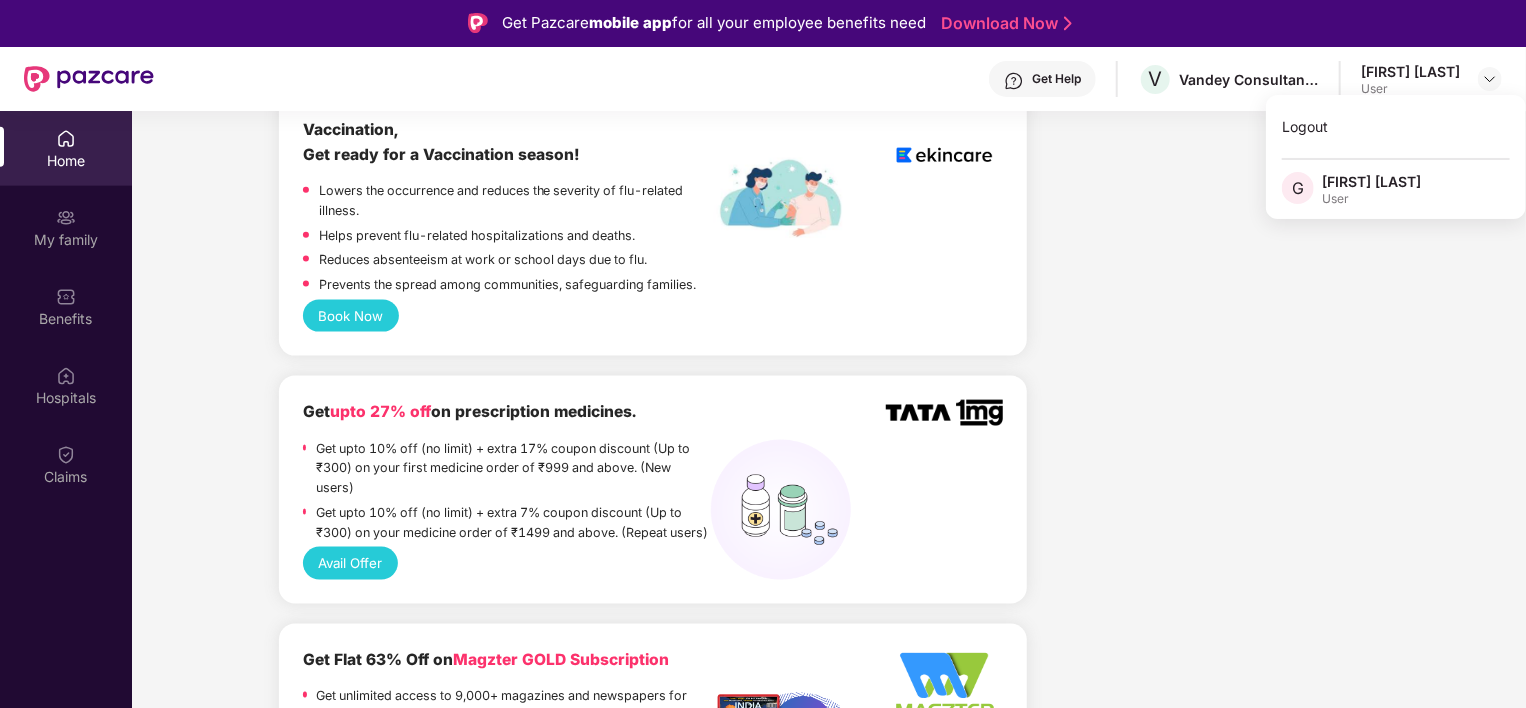 click on "G" at bounding box center (1298, 188) 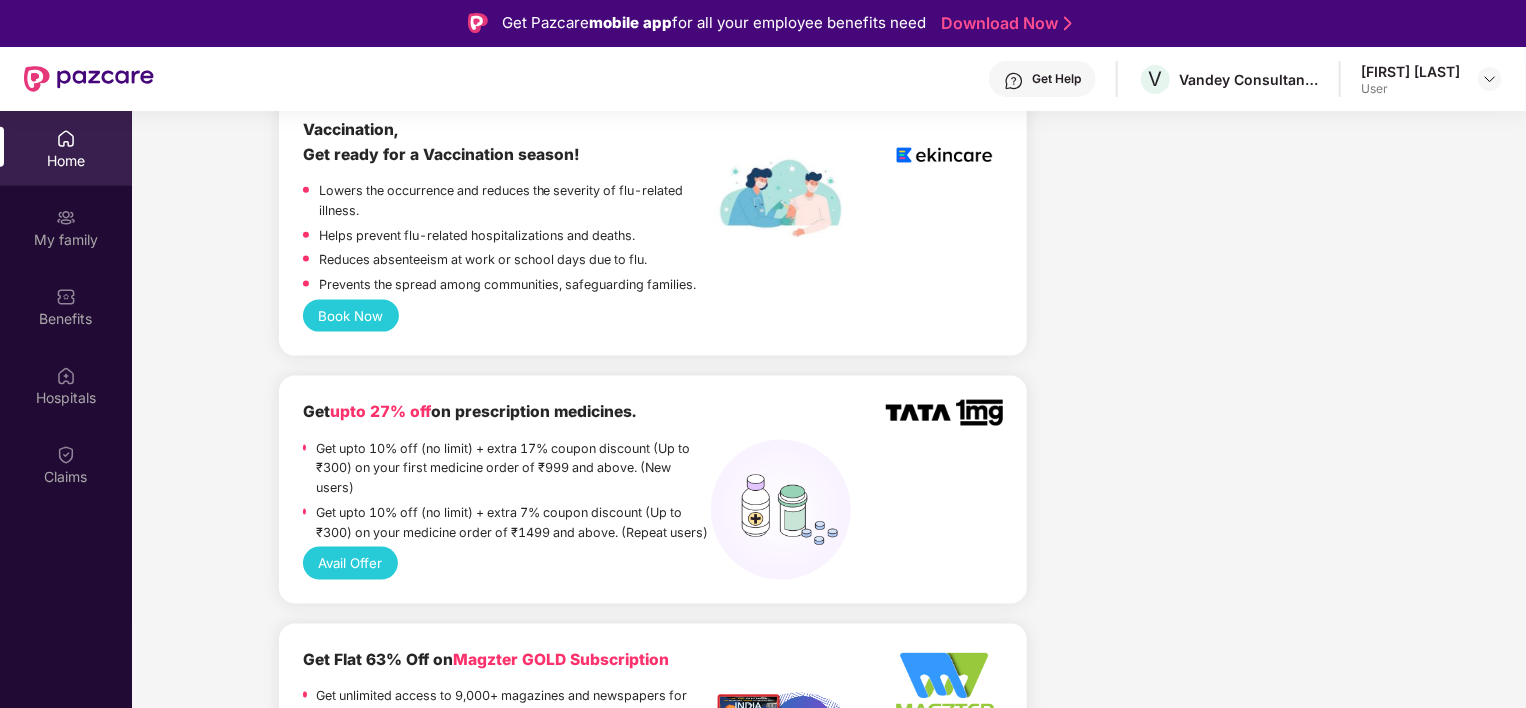 click on "Company benefits GROUP HEALTH INSURANCE Cover ₹5 Lakhs    Policy issued [DATE] Policy Expiry [DATE] View details GROUP ACCIDENTAL INSURANCE Cover ₹5 Lakhs    Policy issued [DATE] Policy Expiry [DATE] View details" at bounding box center (1211, 1427) 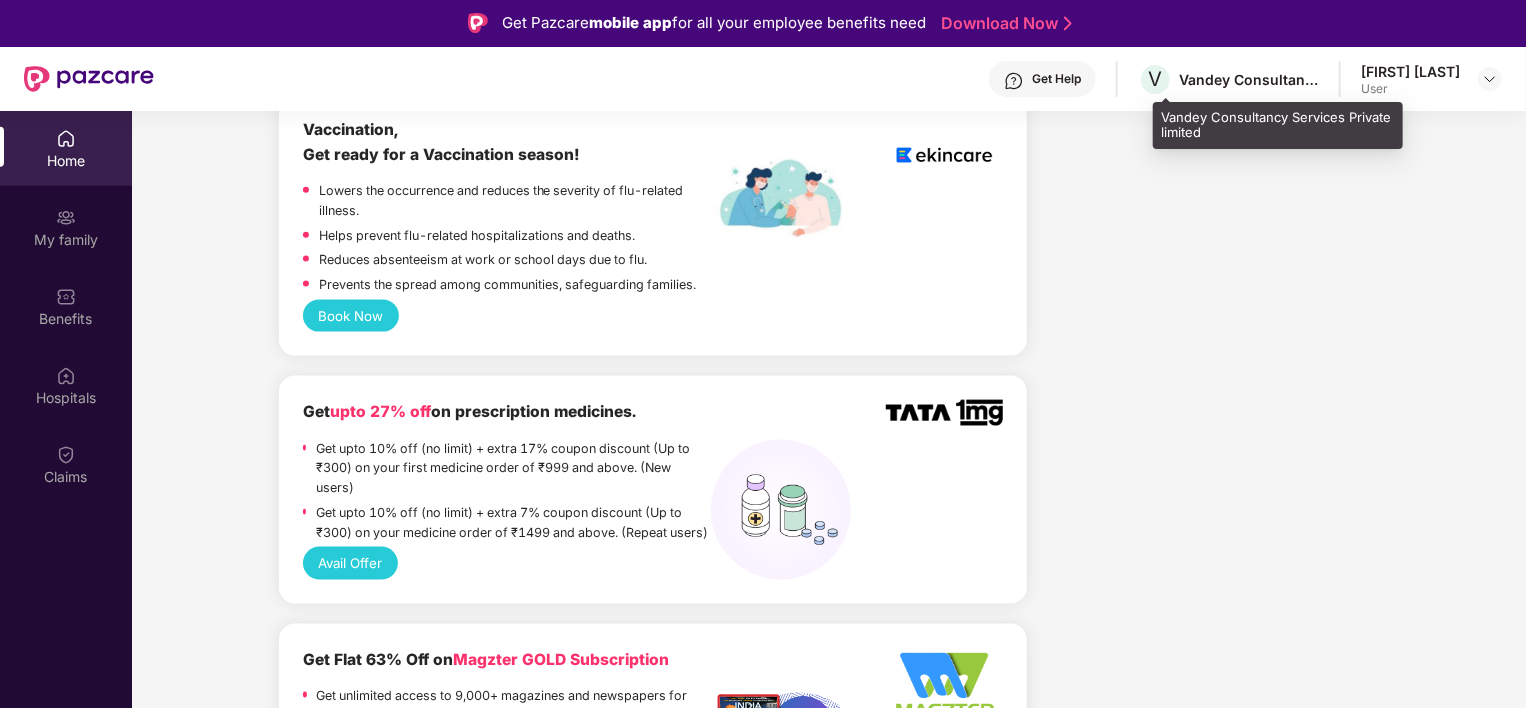 click on "Vandey Consultancy Services Private limited" at bounding box center [1249, 79] 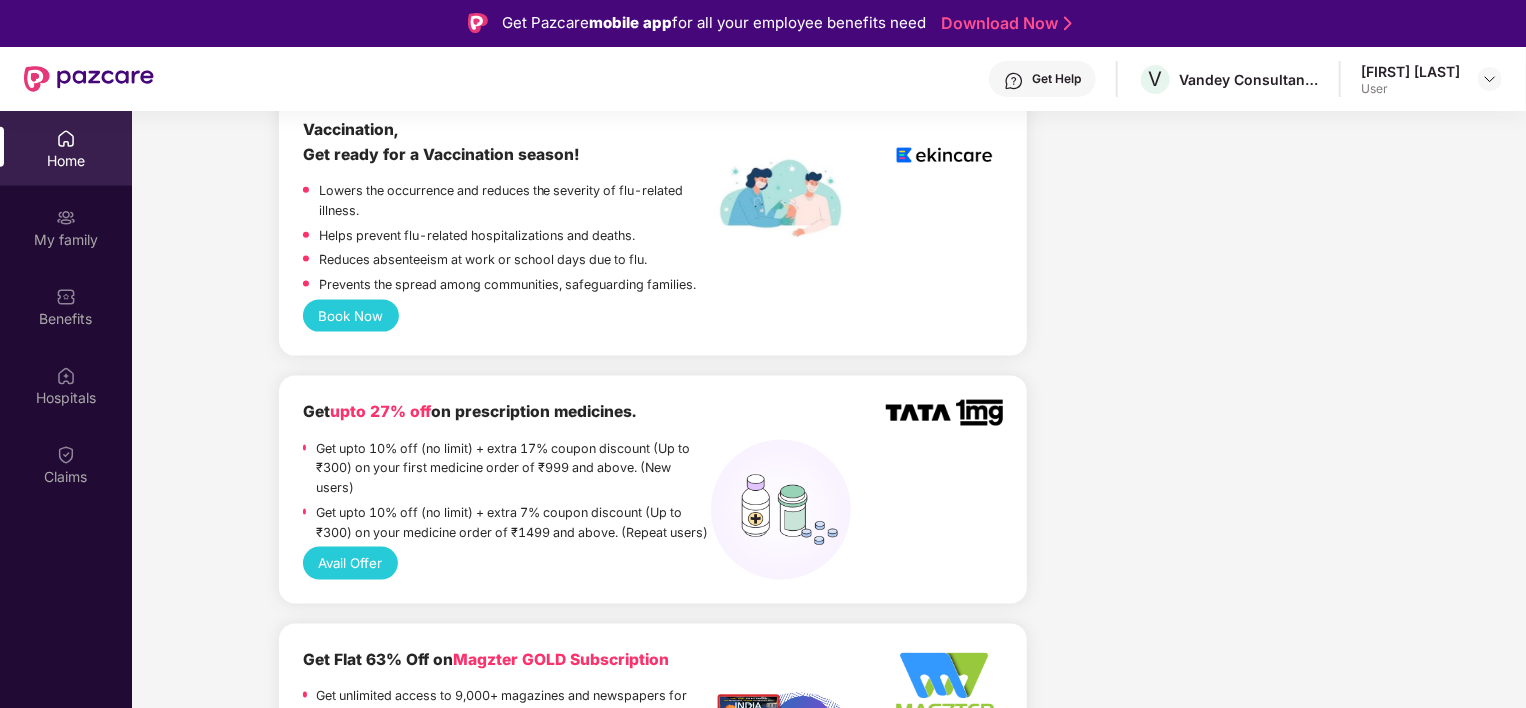 click on "User" at bounding box center (1410, 89) 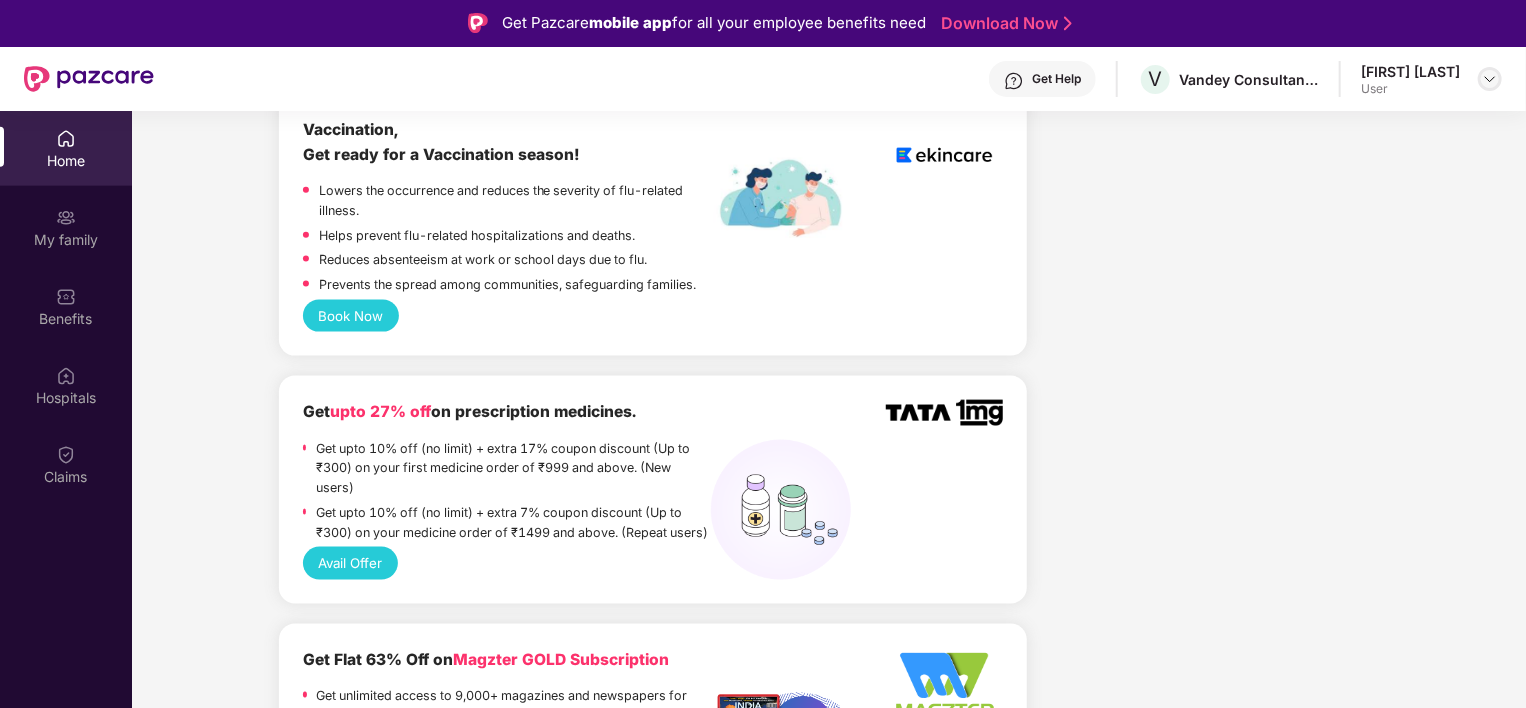 click at bounding box center [1490, 79] 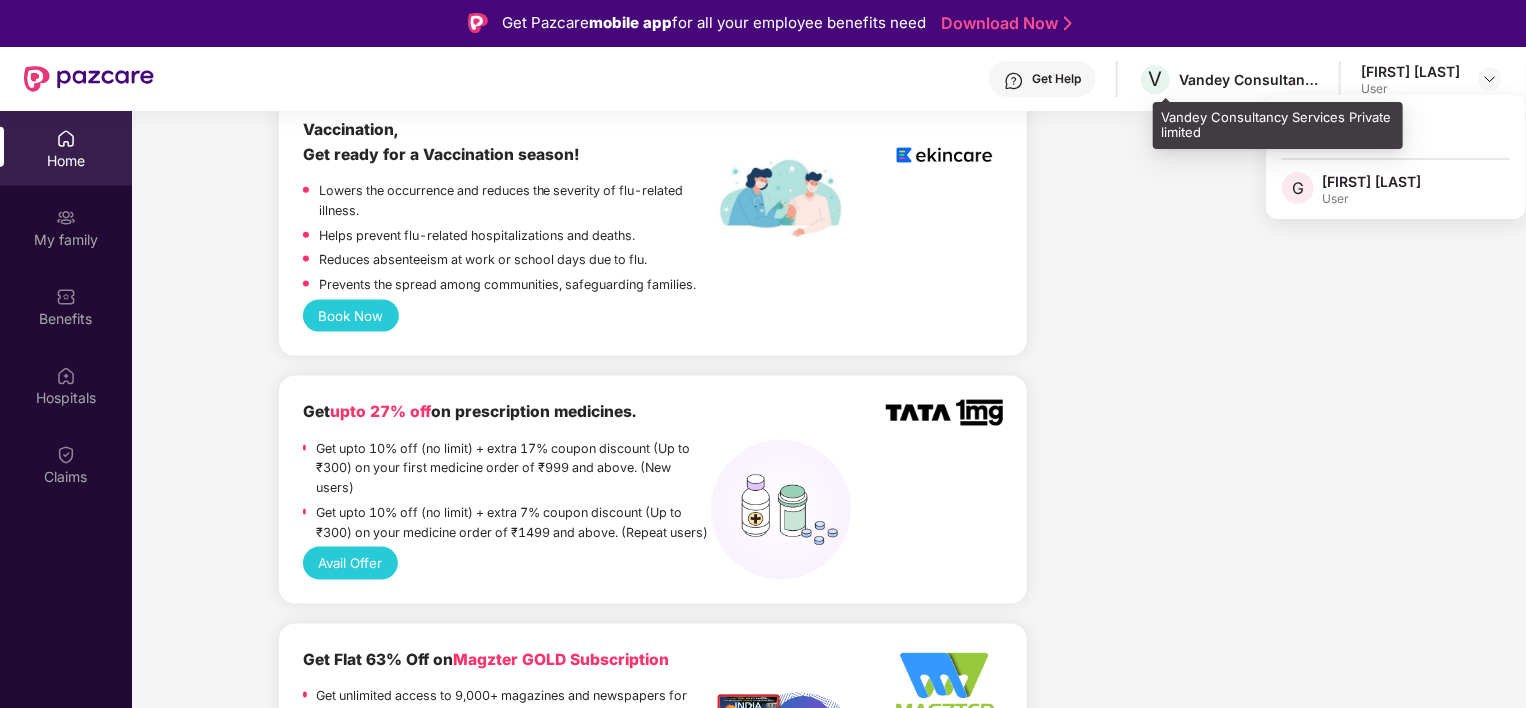 click on "V Vandey Consultancy Services Private limited" at bounding box center [1228, 79] 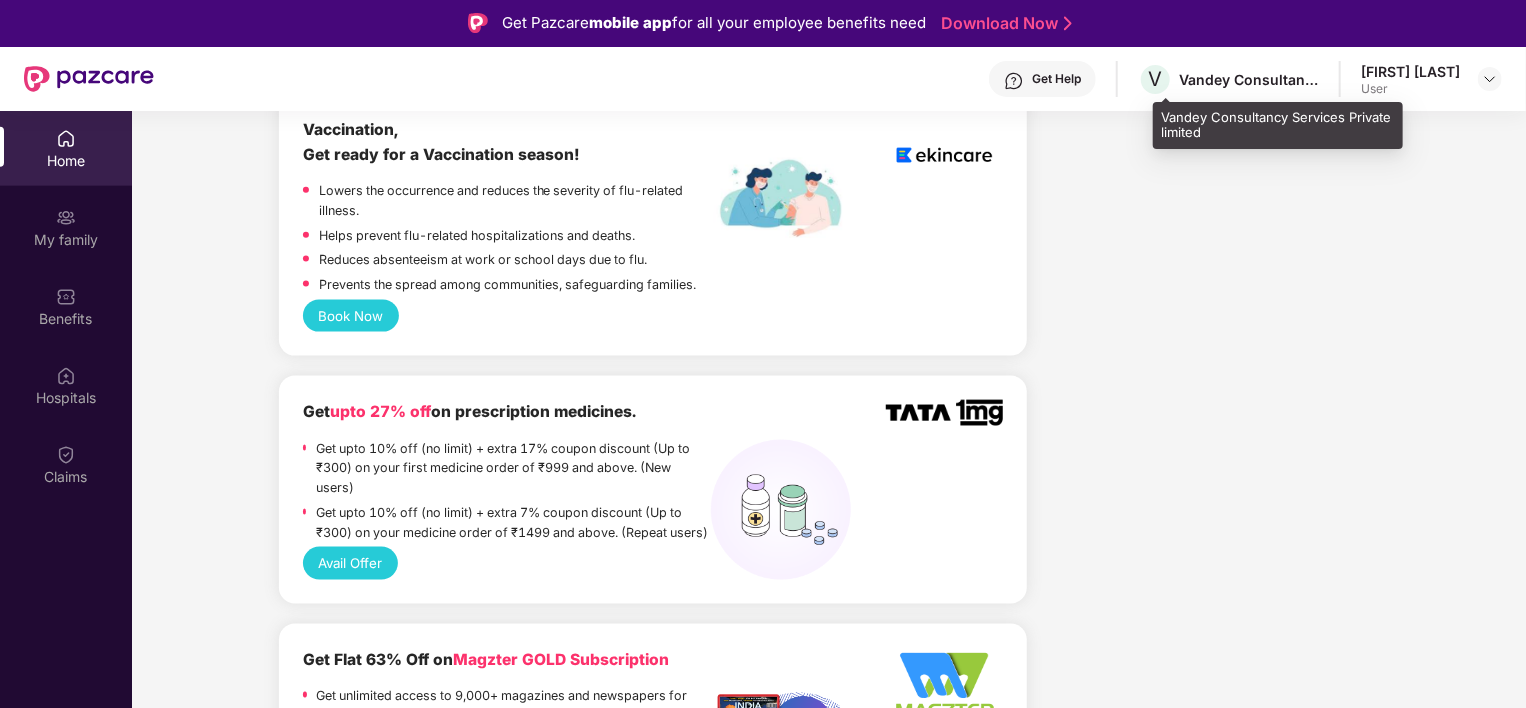 click on "V Vandey Consultancy Services Private limited" at bounding box center [1228, 79] 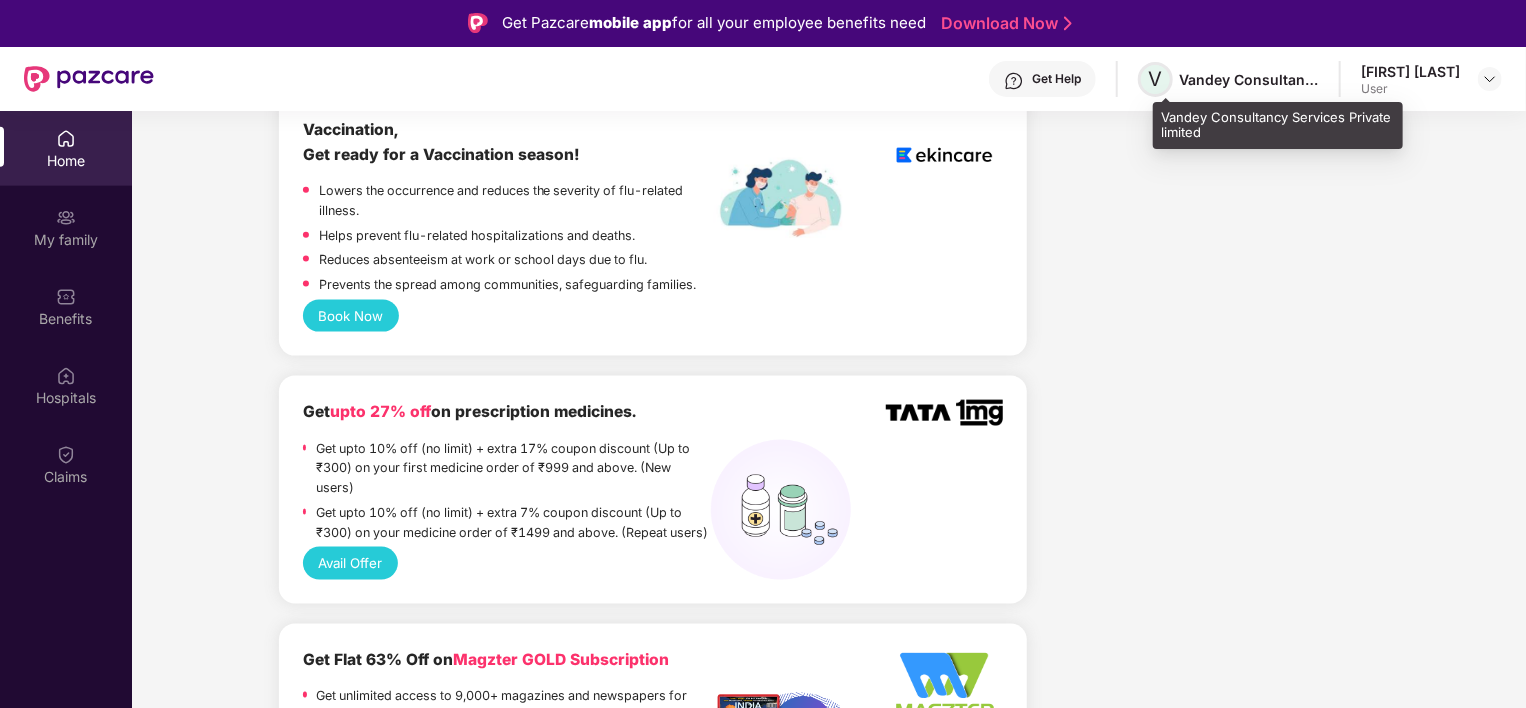 click on "V" at bounding box center (1156, 79) 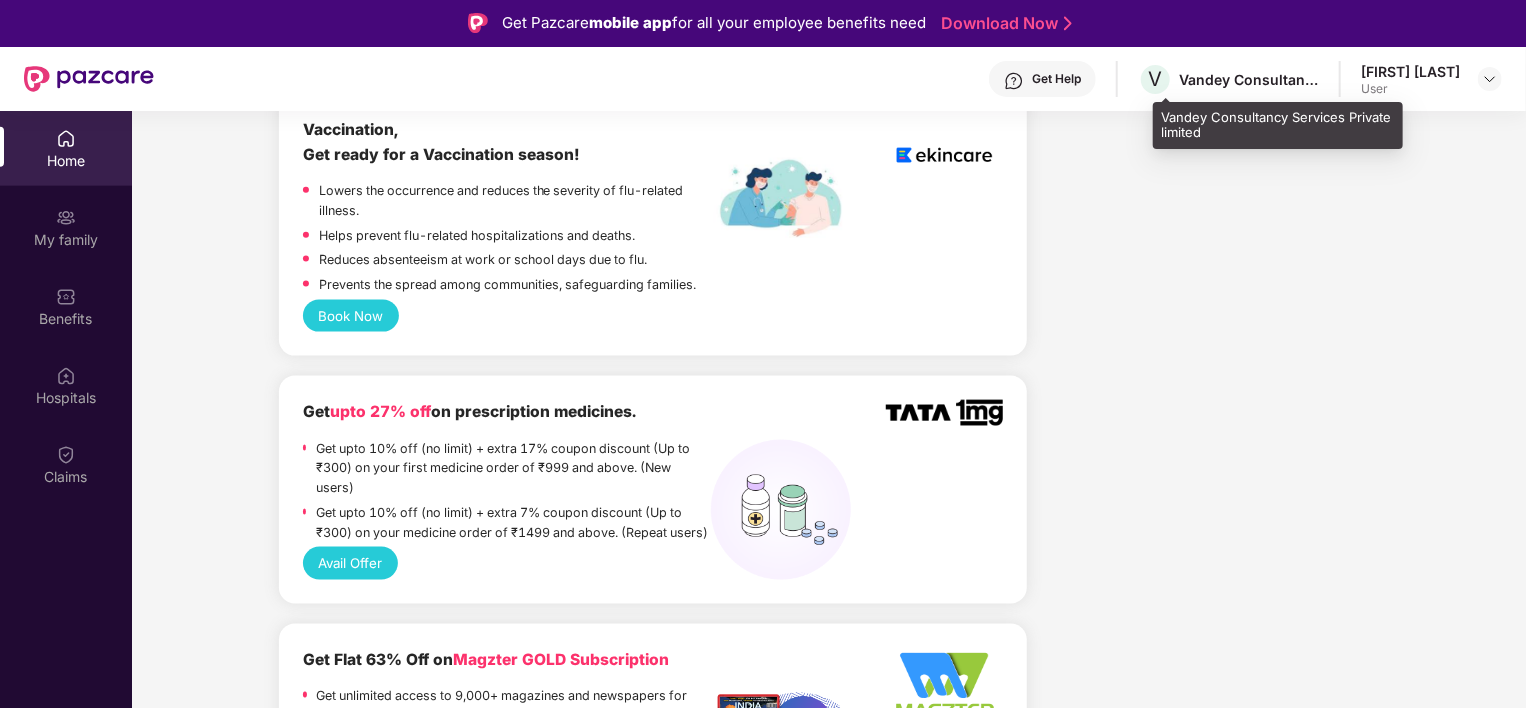 click on "Vandey Consultancy Services Private limited" at bounding box center [1249, 79] 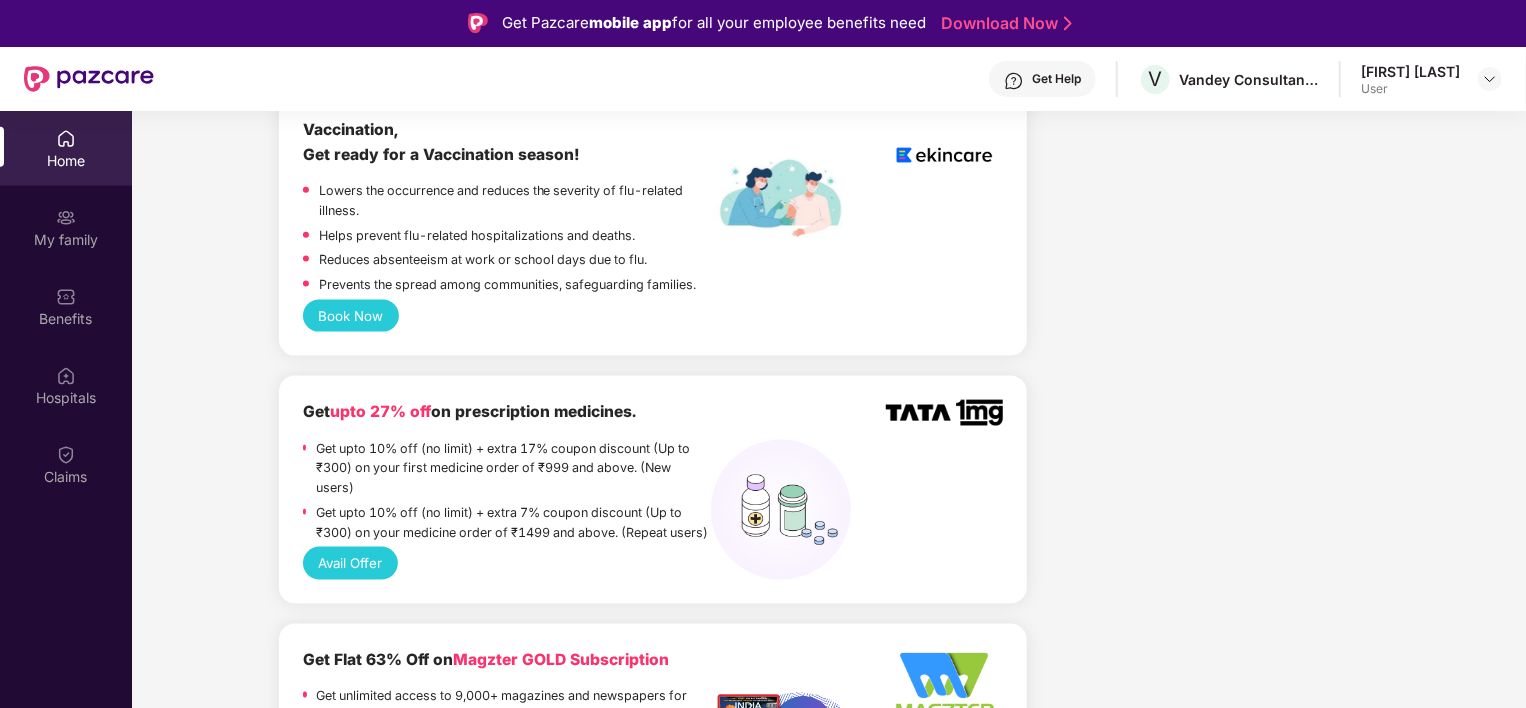 click on "Get Help" at bounding box center [1056, 79] 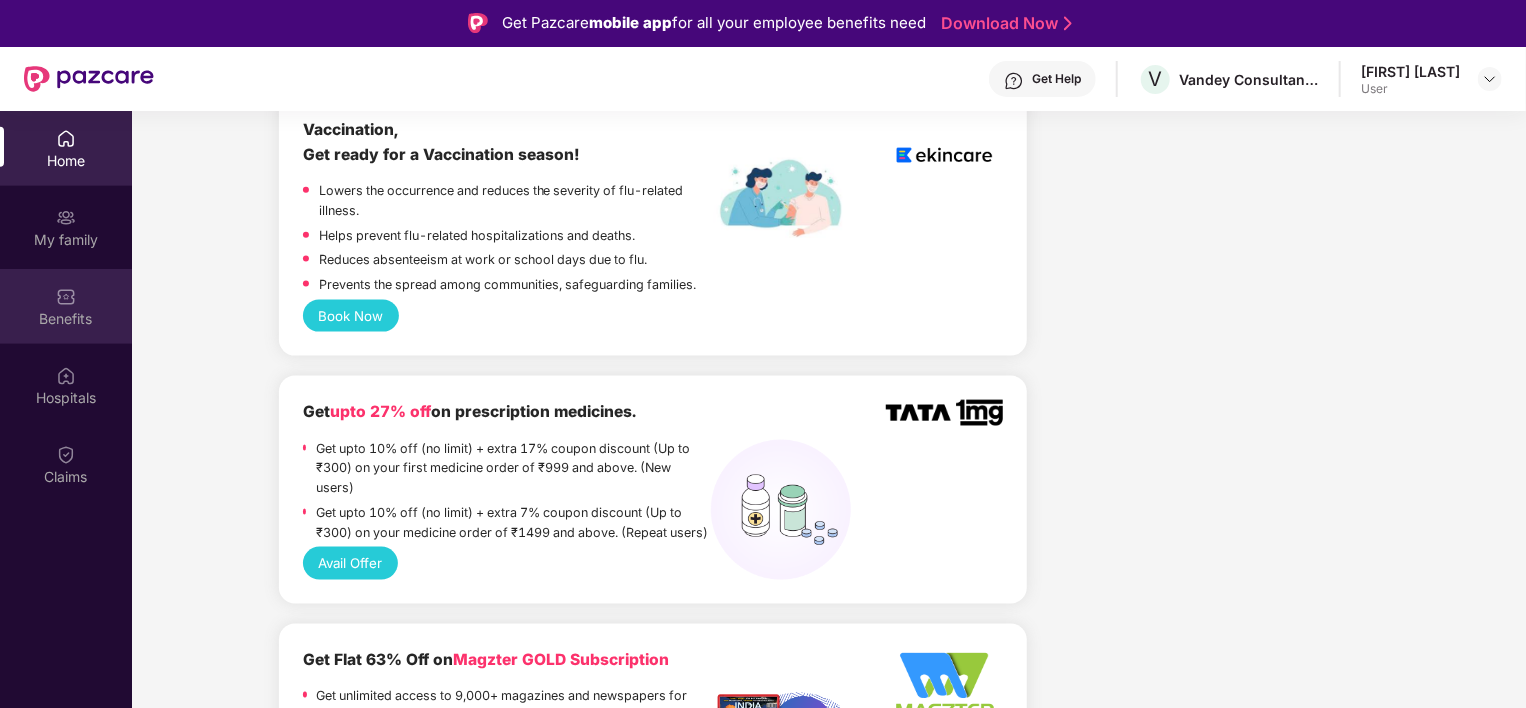 click on "Benefits" at bounding box center [66, 306] 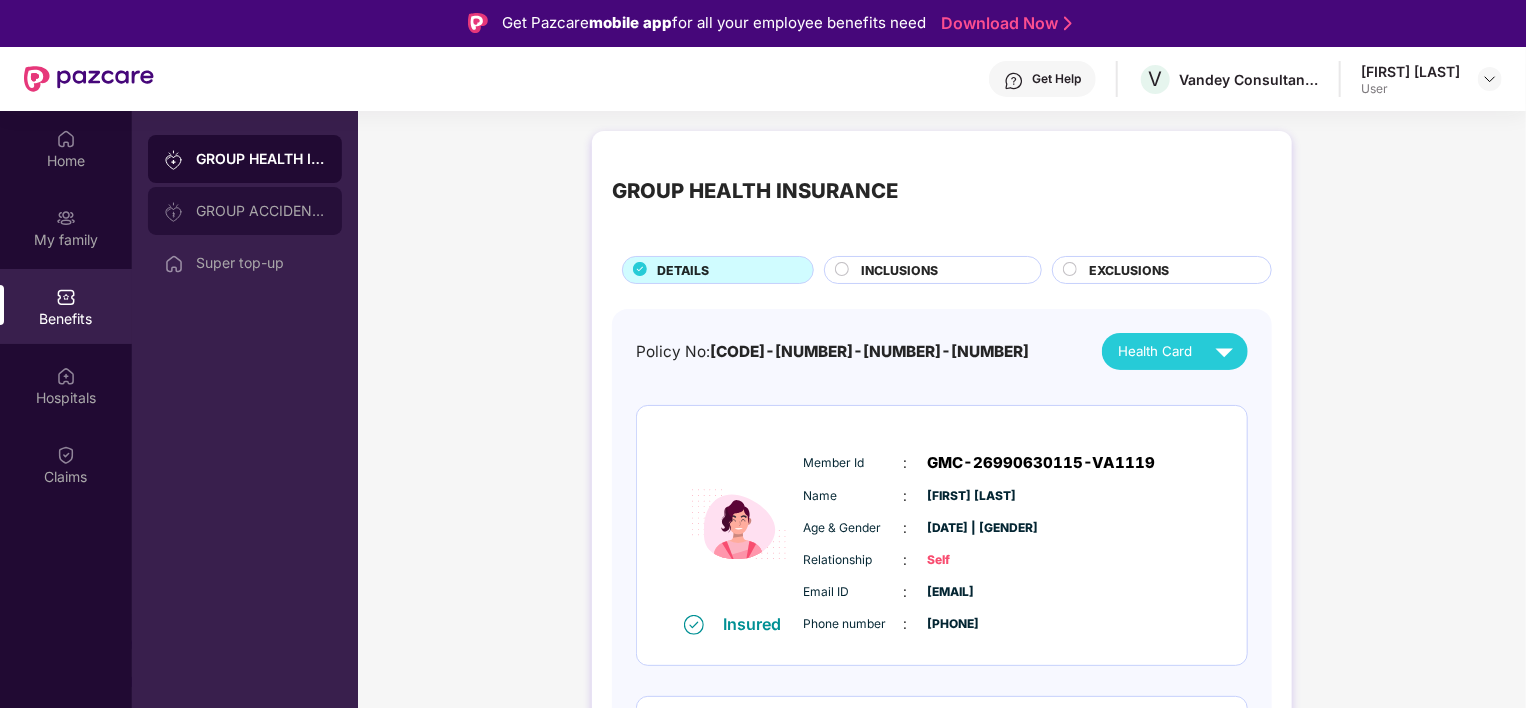 click on "GROUP ACCIDENTAL INSURANCE" at bounding box center (261, 211) 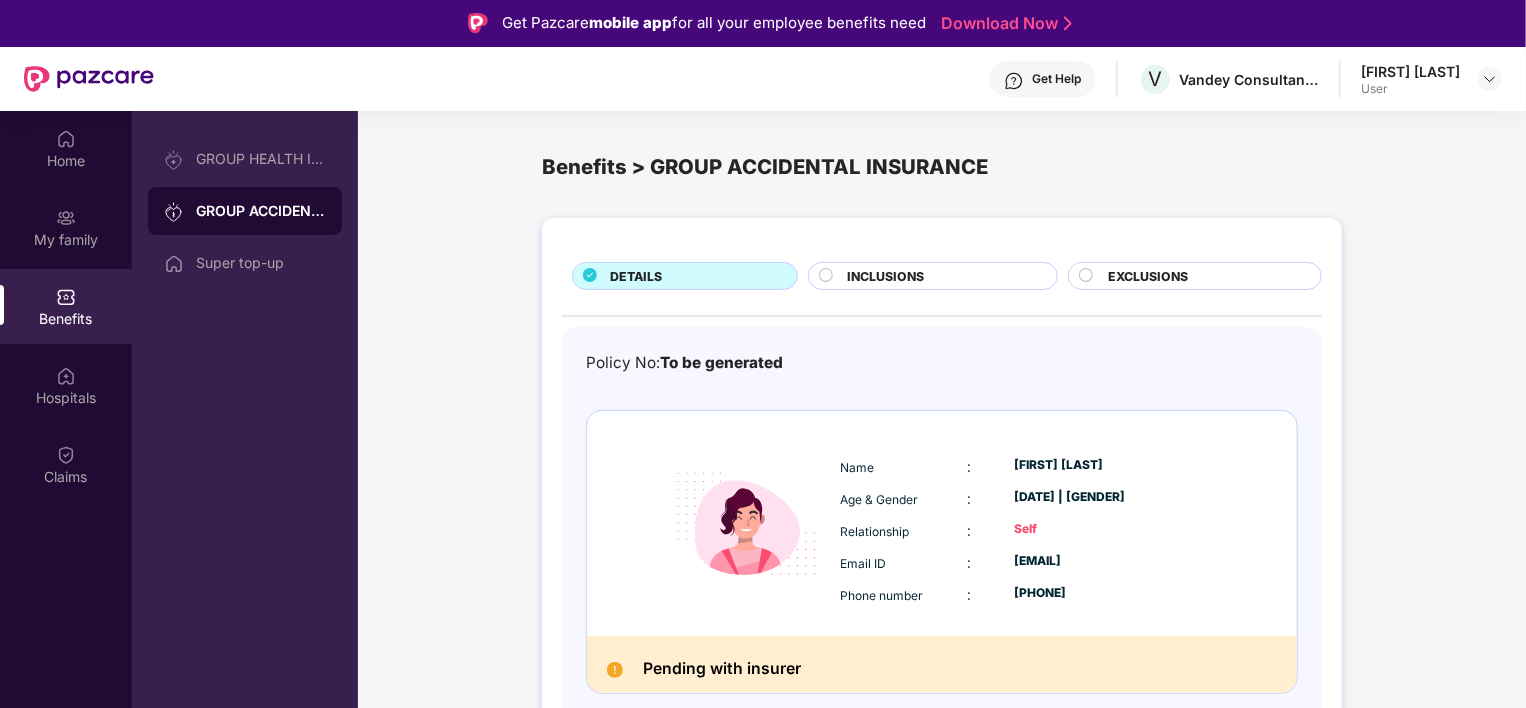 click on "GROUP HEALTH INSURANCE GROUP ACCIDENTAL INSURANCE Super top-up" at bounding box center (245, 465) 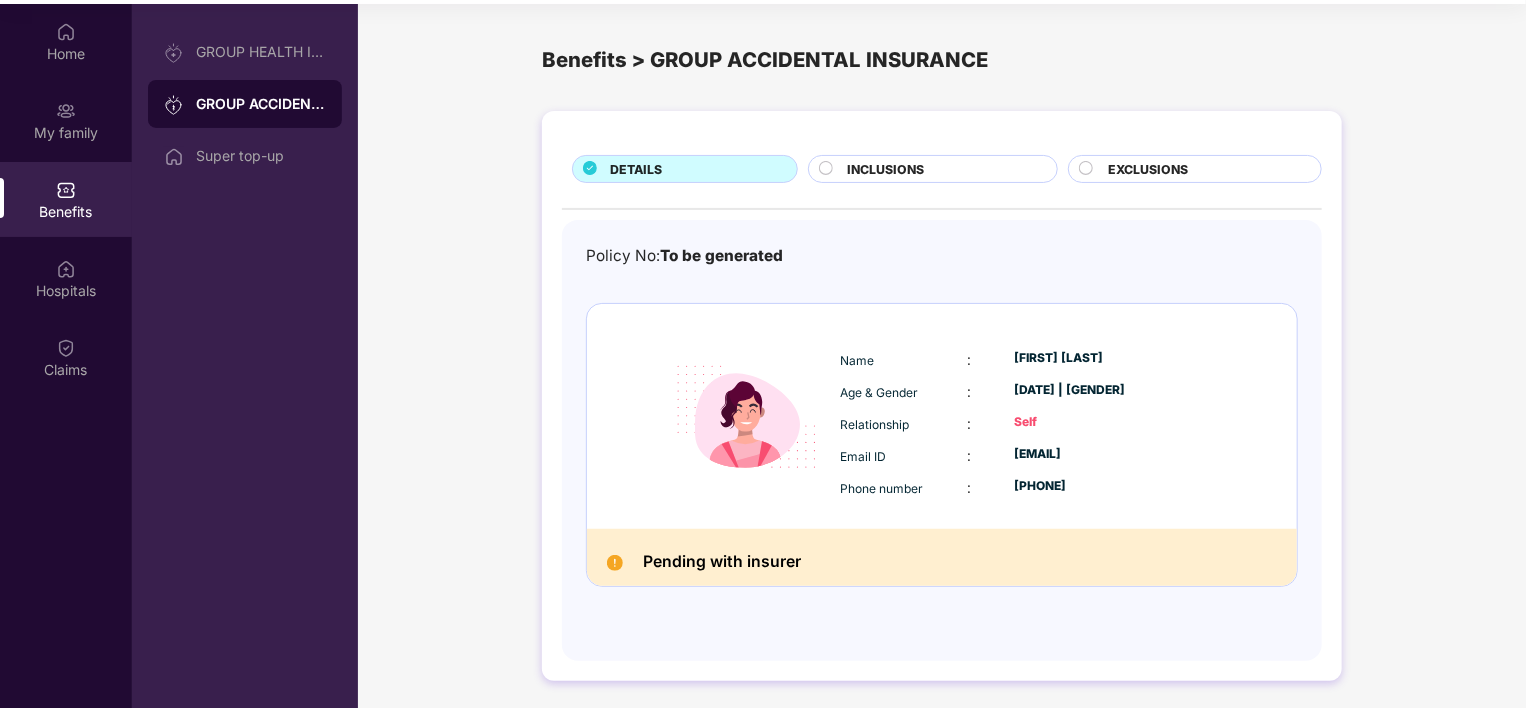scroll, scrollTop: 112, scrollLeft: 0, axis: vertical 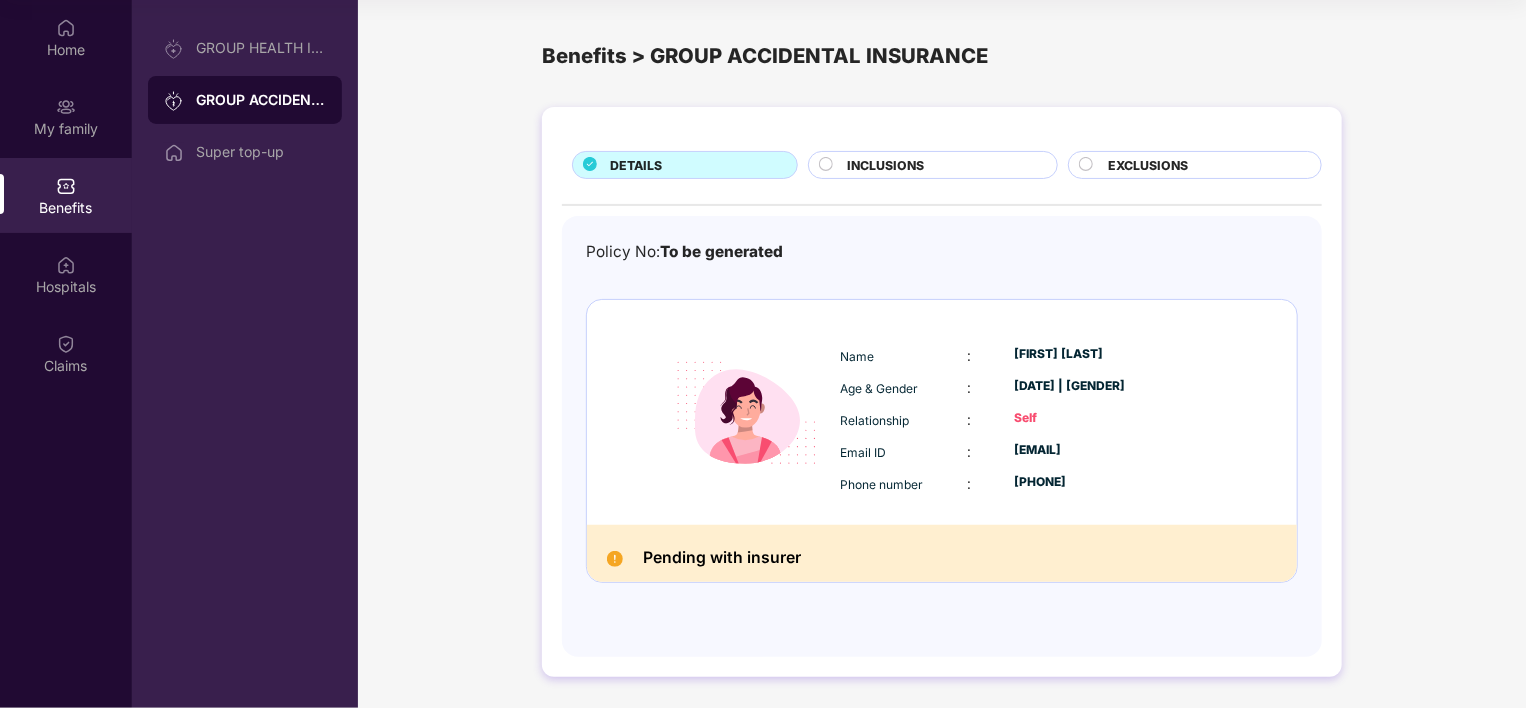 click on "Pending with insurer" at bounding box center (722, 558) 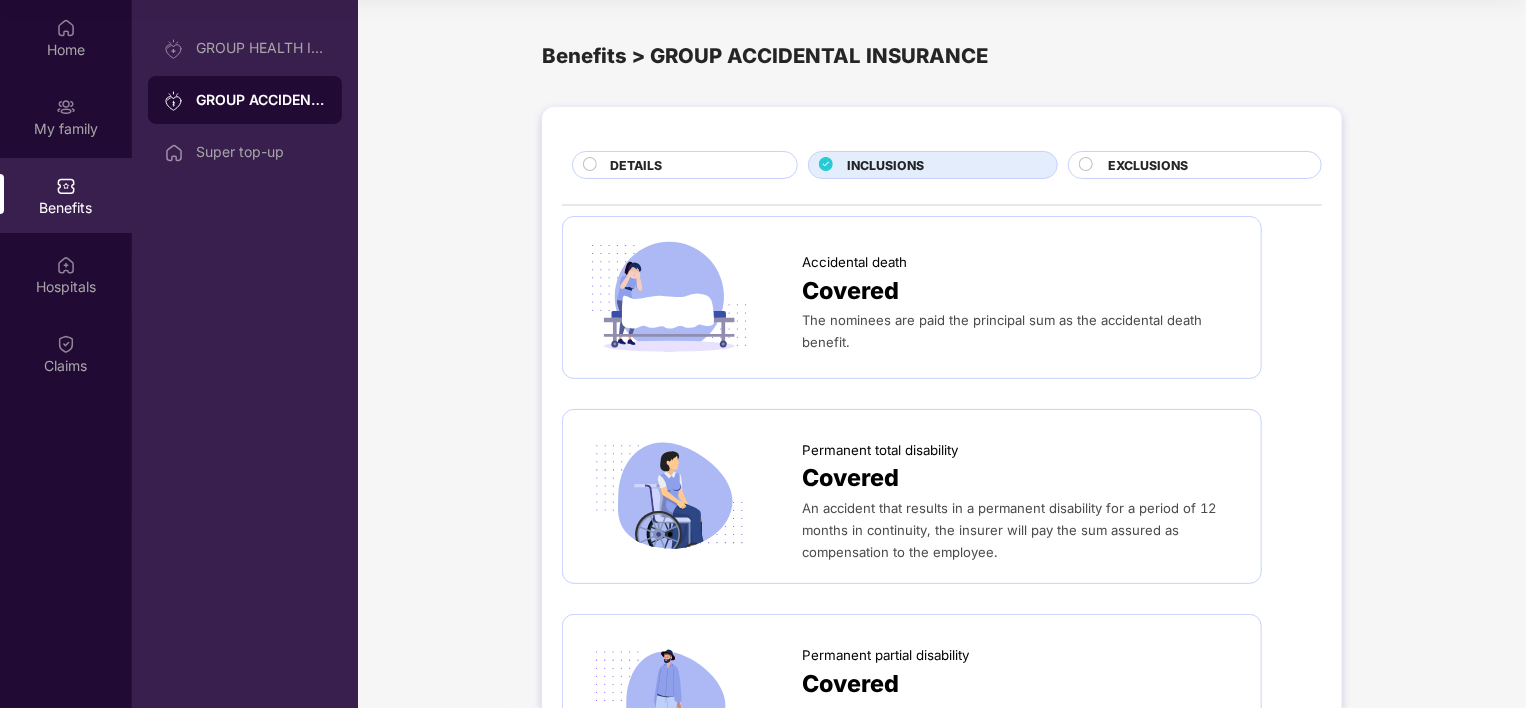 click on "EXCLUSIONS" at bounding box center [1149, 165] 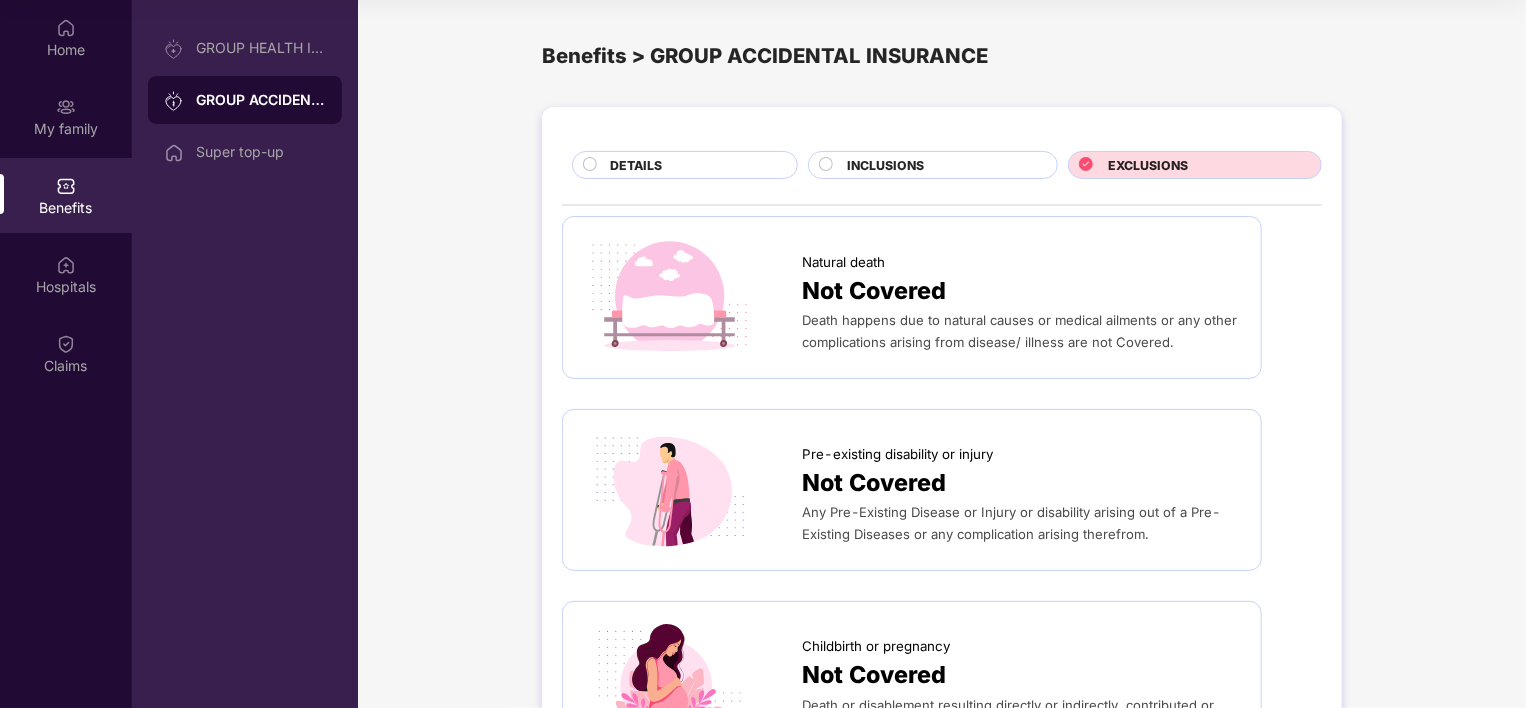 click on "DETAILS" at bounding box center [693, 167] 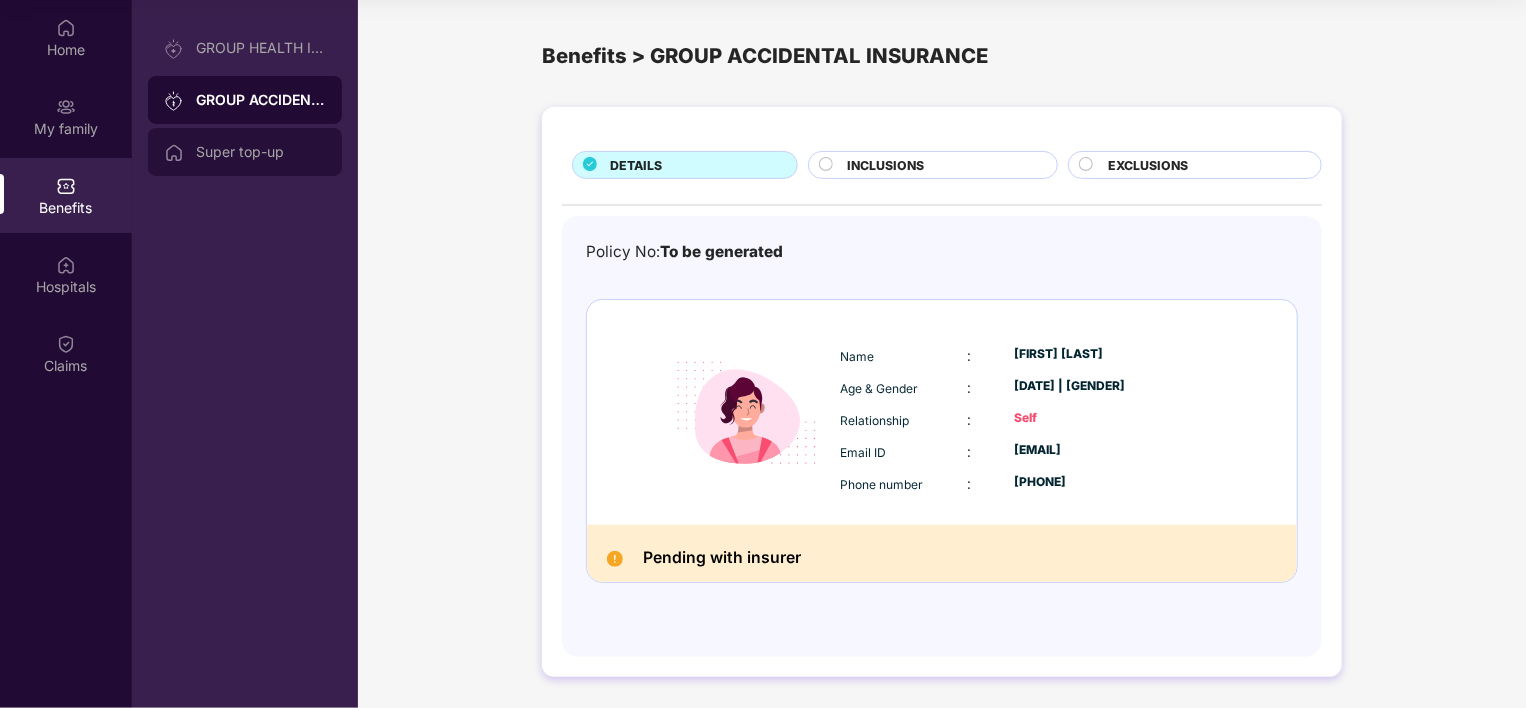 click on "Super top-up" at bounding box center (261, 152) 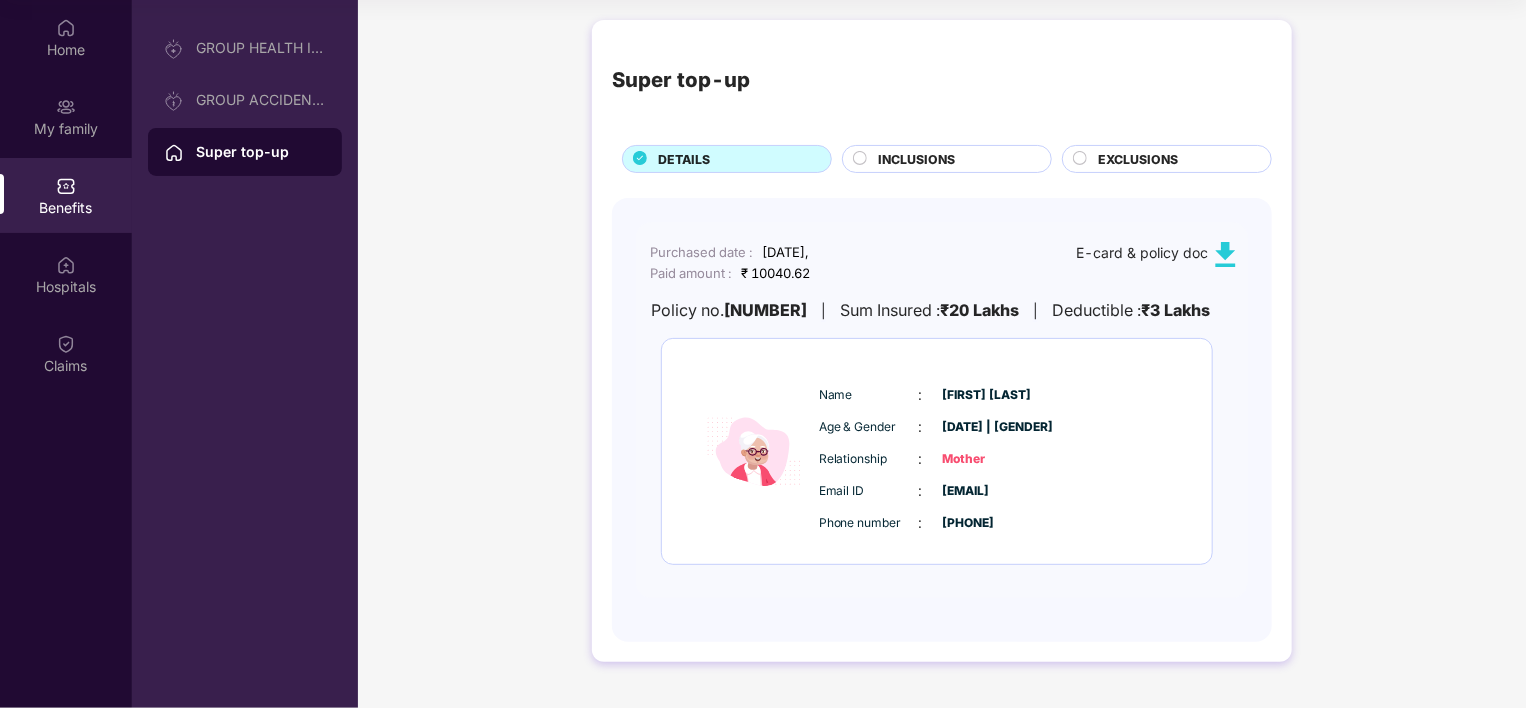 scroll, scrollTop: 0, scrollLeft: 0, axis: both 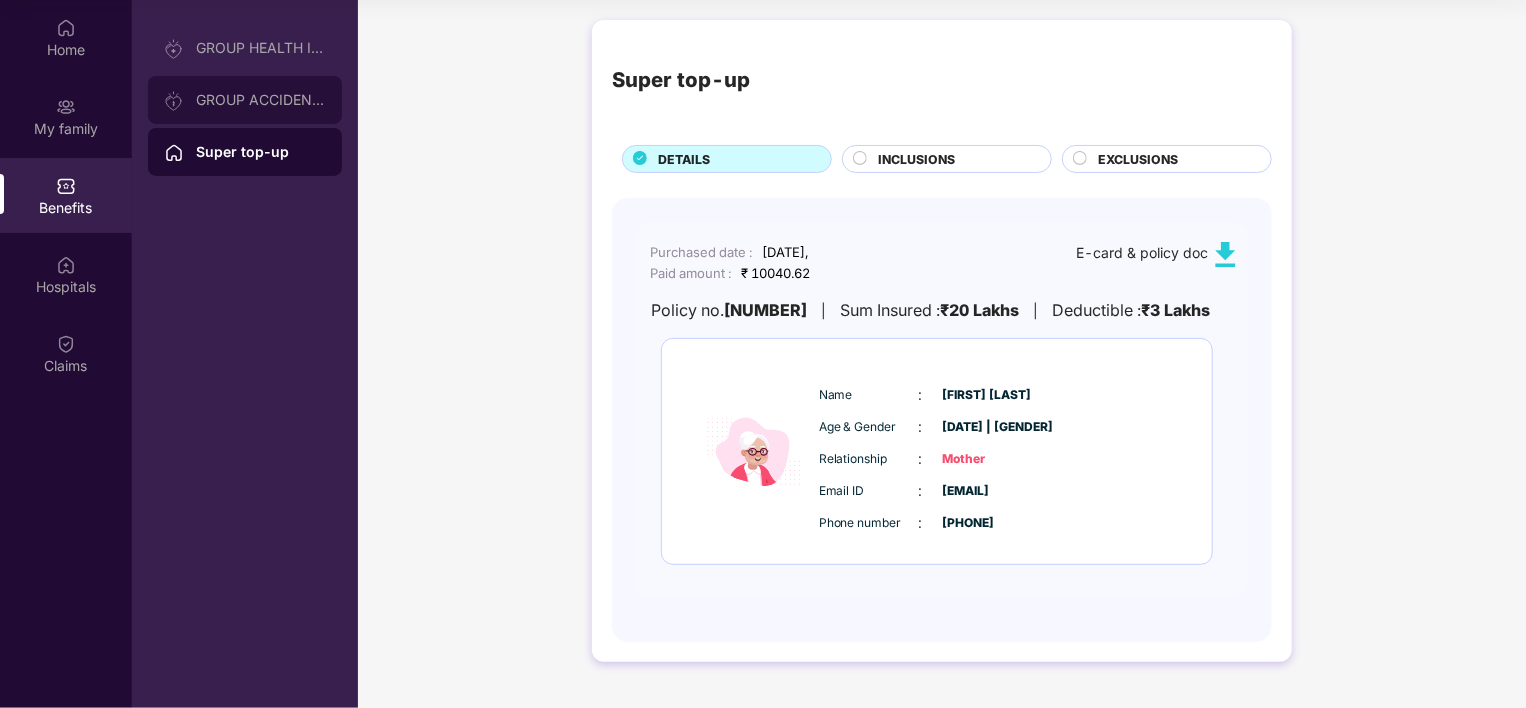 click on "GROUP ACCIDENTAL INSURANCE" at bounding box center [261, 100] 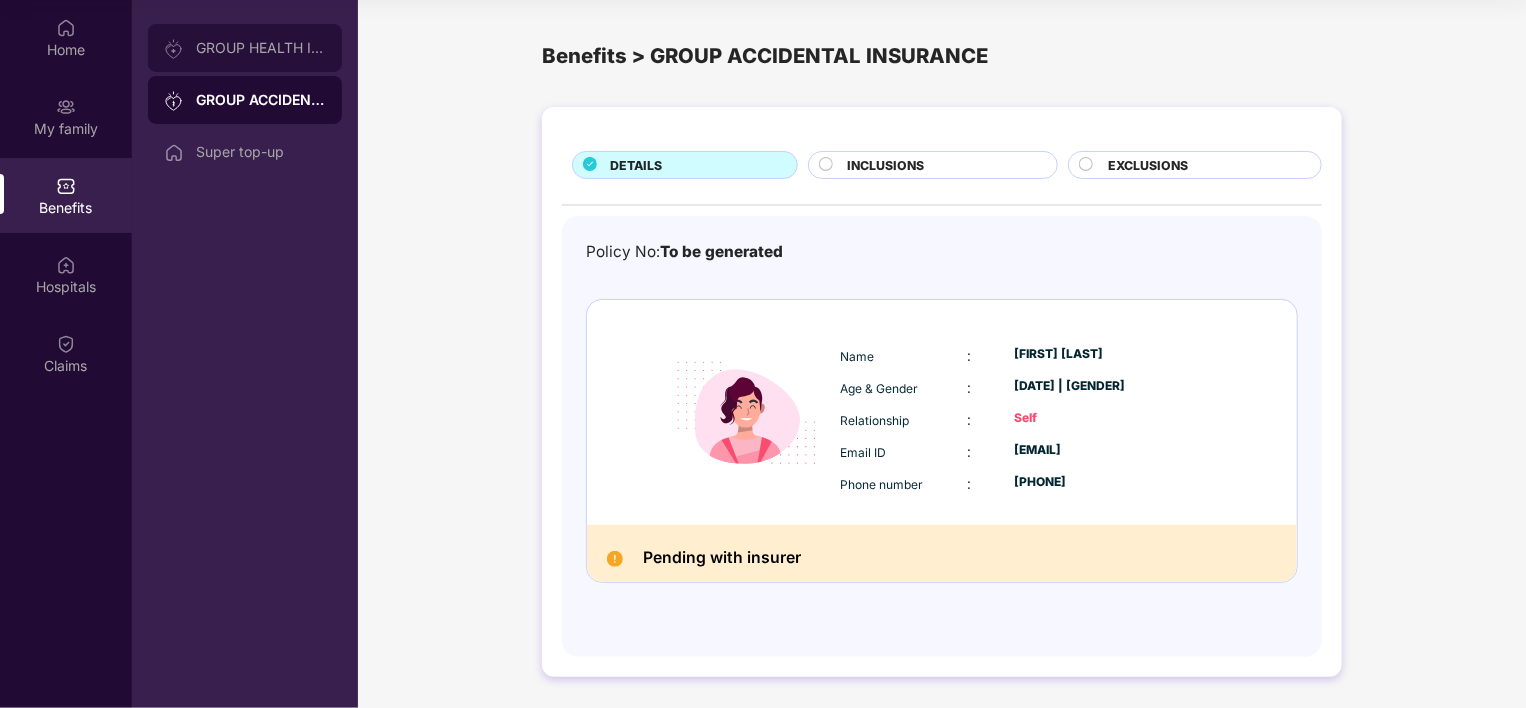 click on "GROUP HEALTH INSURANCE" at bounding box center [245, 48] 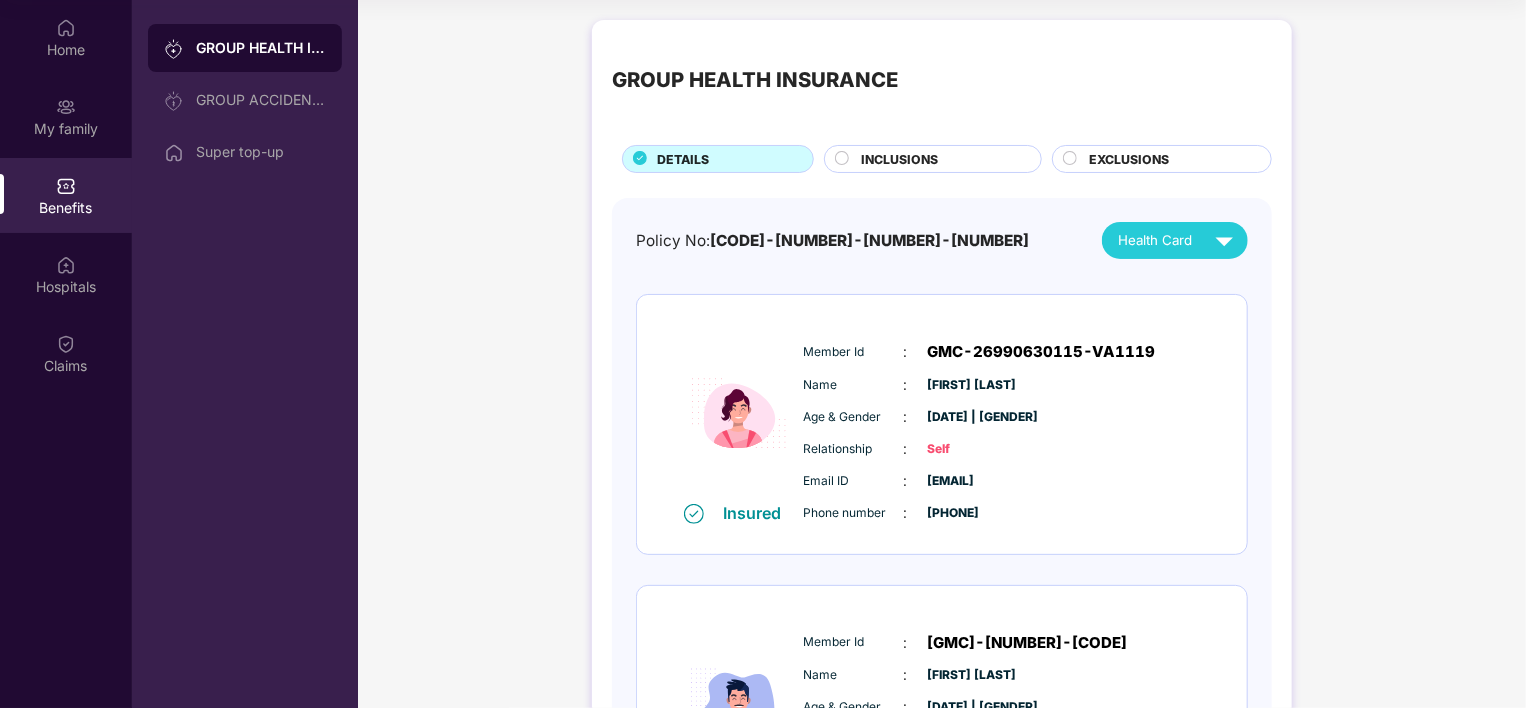 scroll, scrollTop: 0, scrollLeft: 0, axis: both 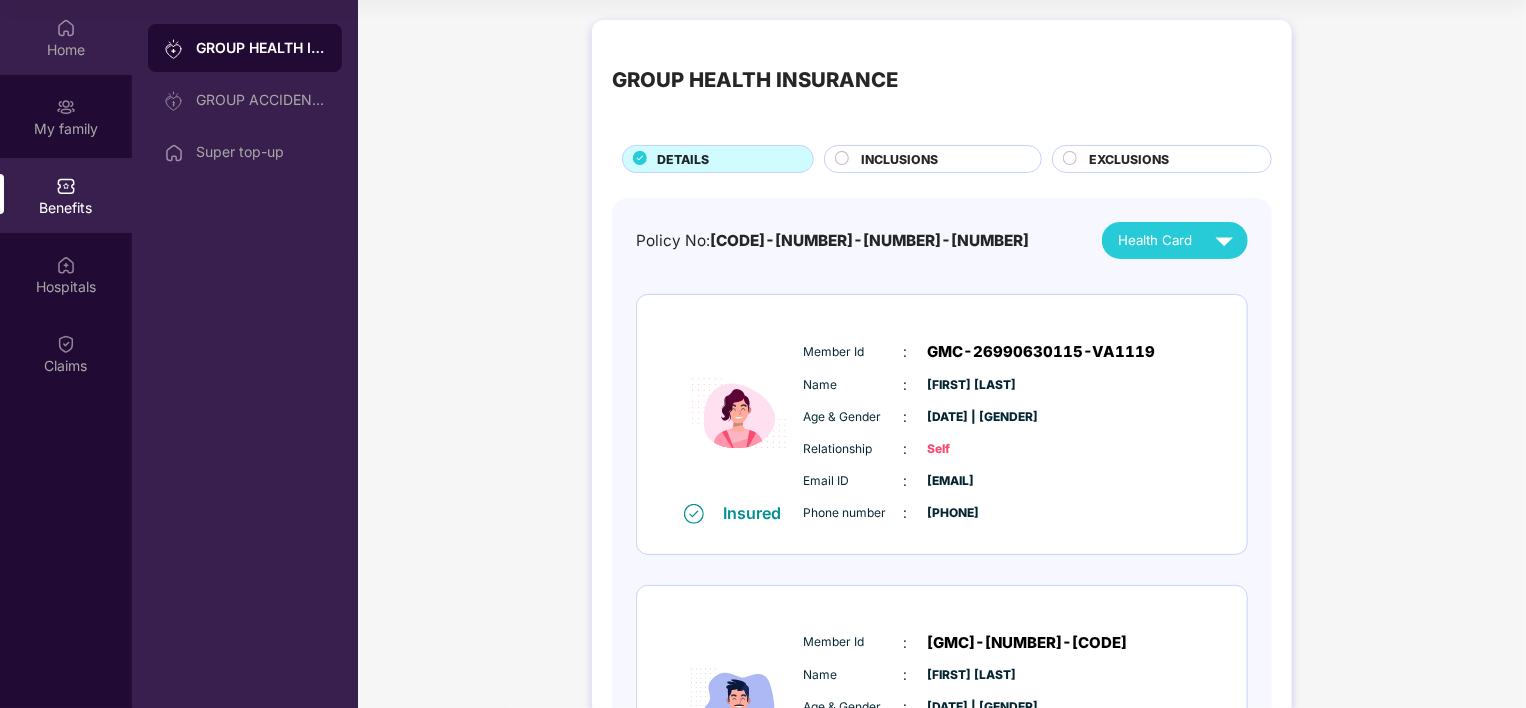 click on "Home" at bounding box center (66, 50) 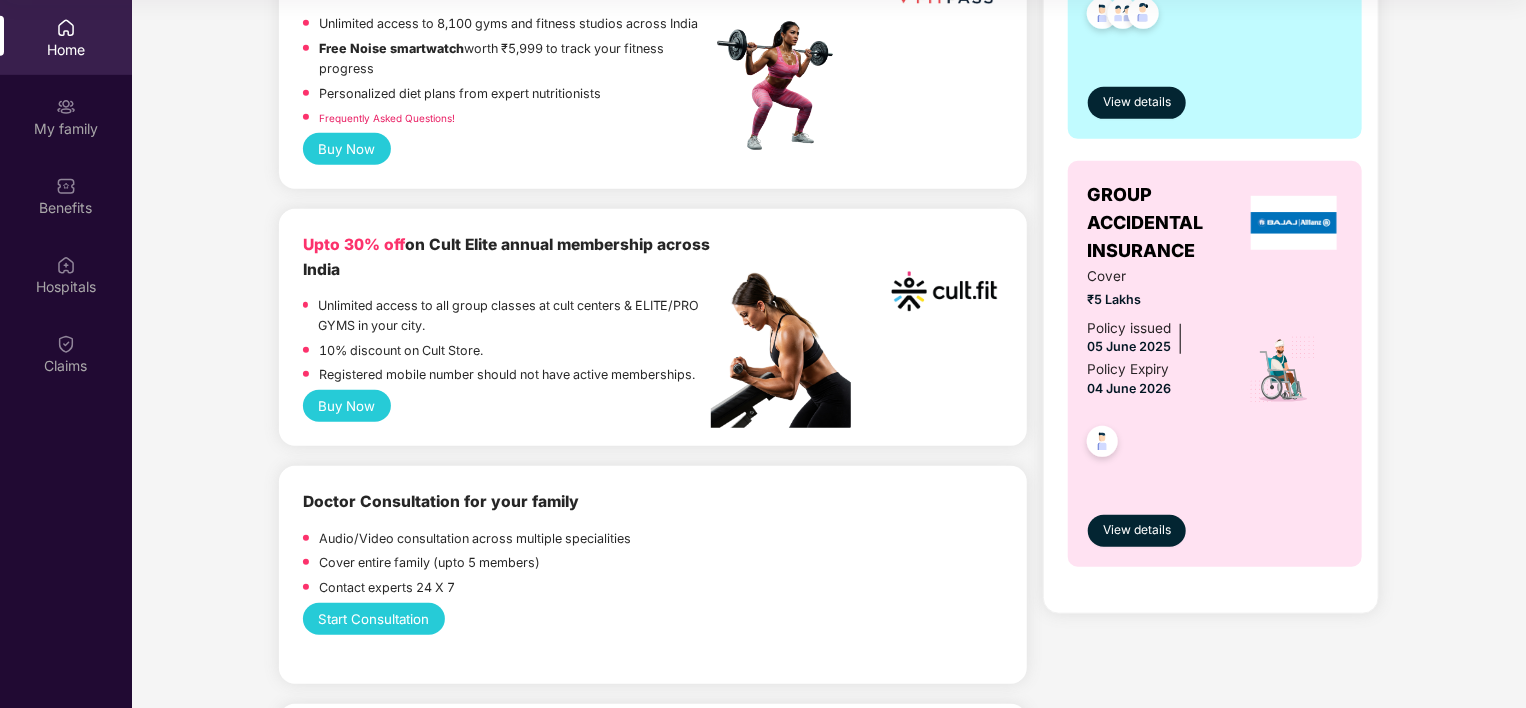 scroll, scrollTop: 600, scrollLeft: 0, axis: vertical 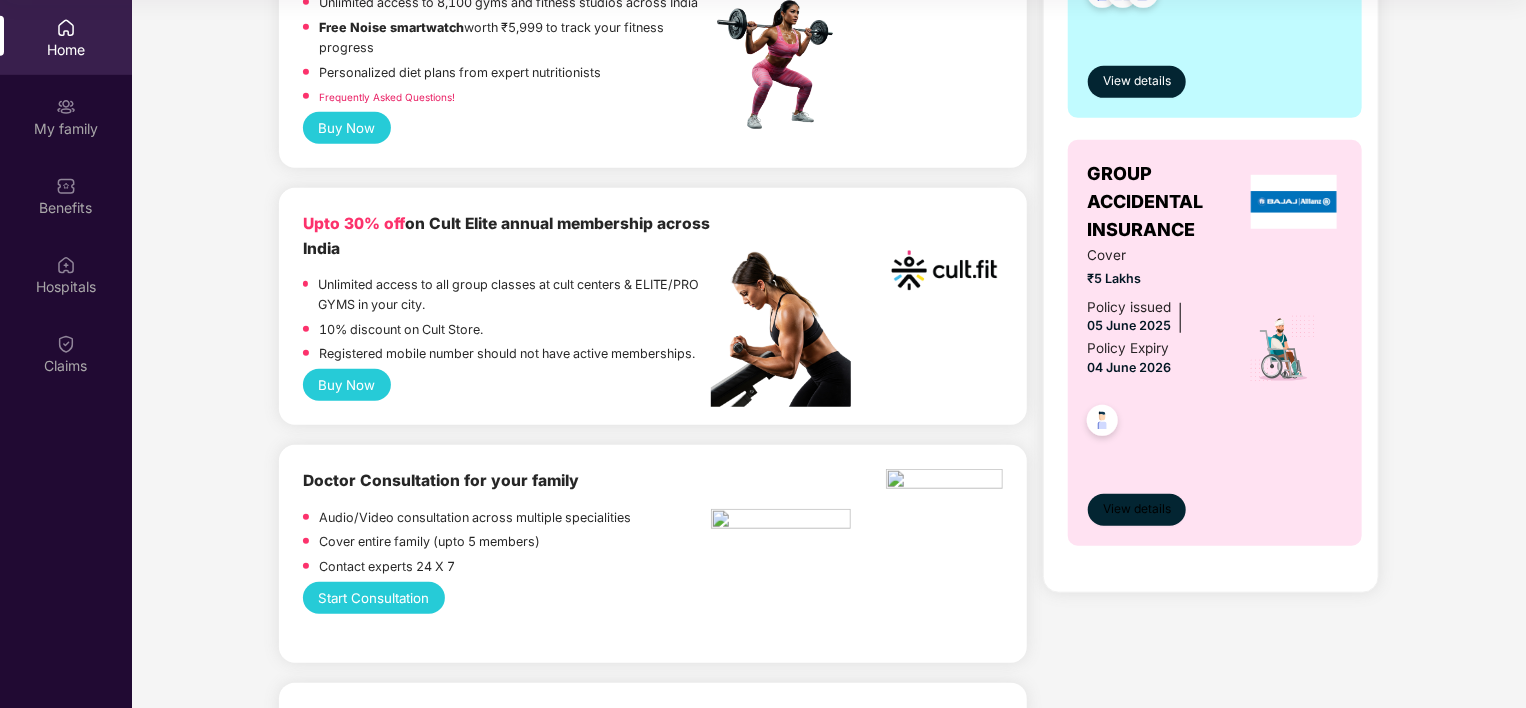 click on "View details" at bounding box center [1137, 509] 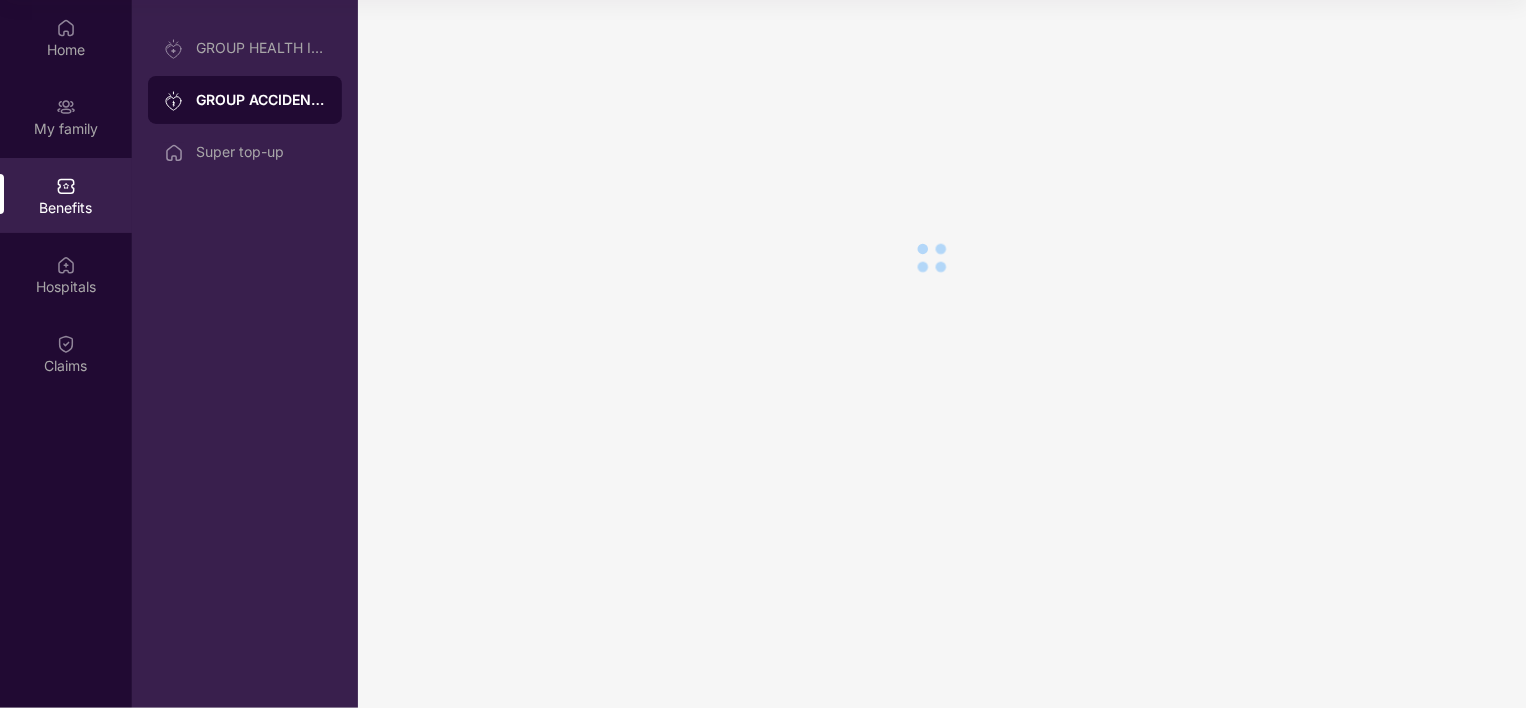 scroll, scrollTop: 0, scrollLeft: 0, axis: both 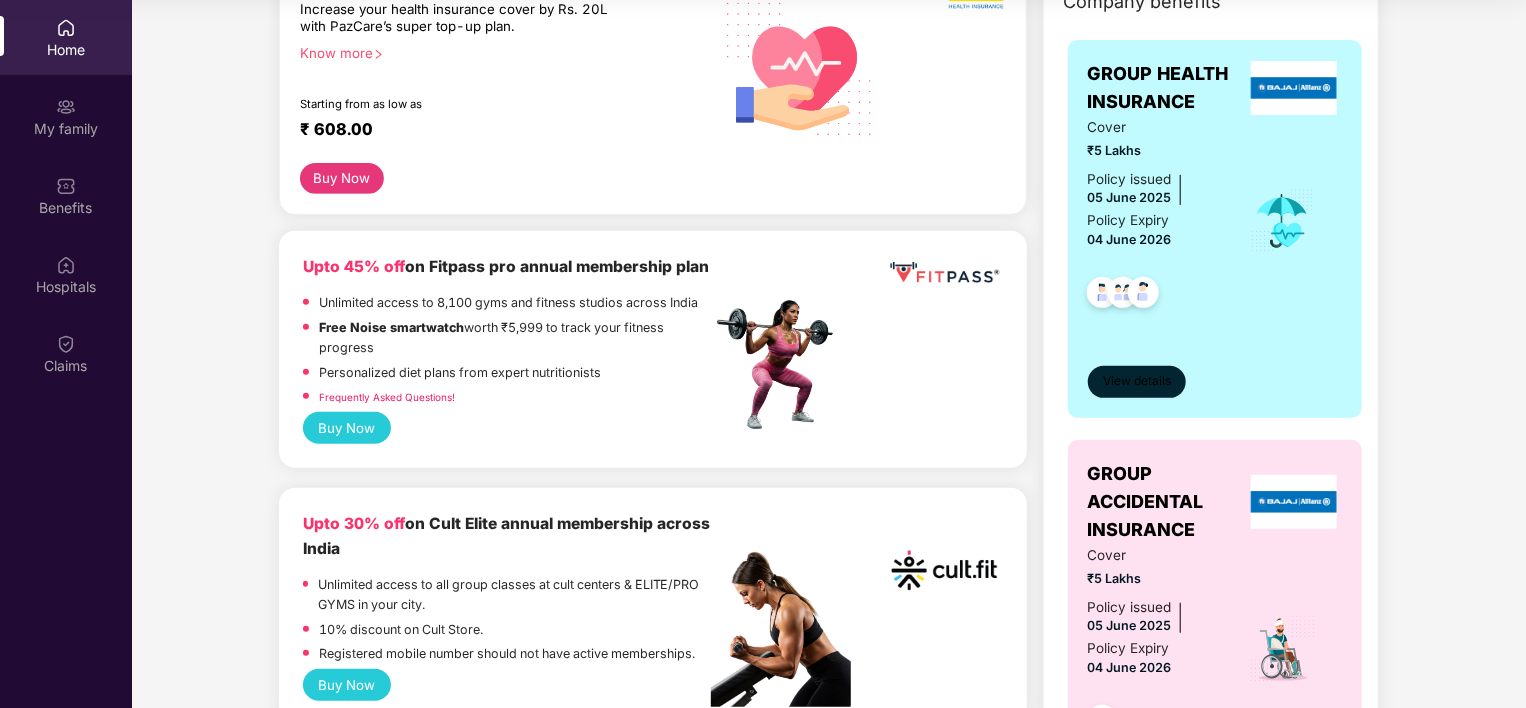 click on "View details" at bounding box center [1137, 382] 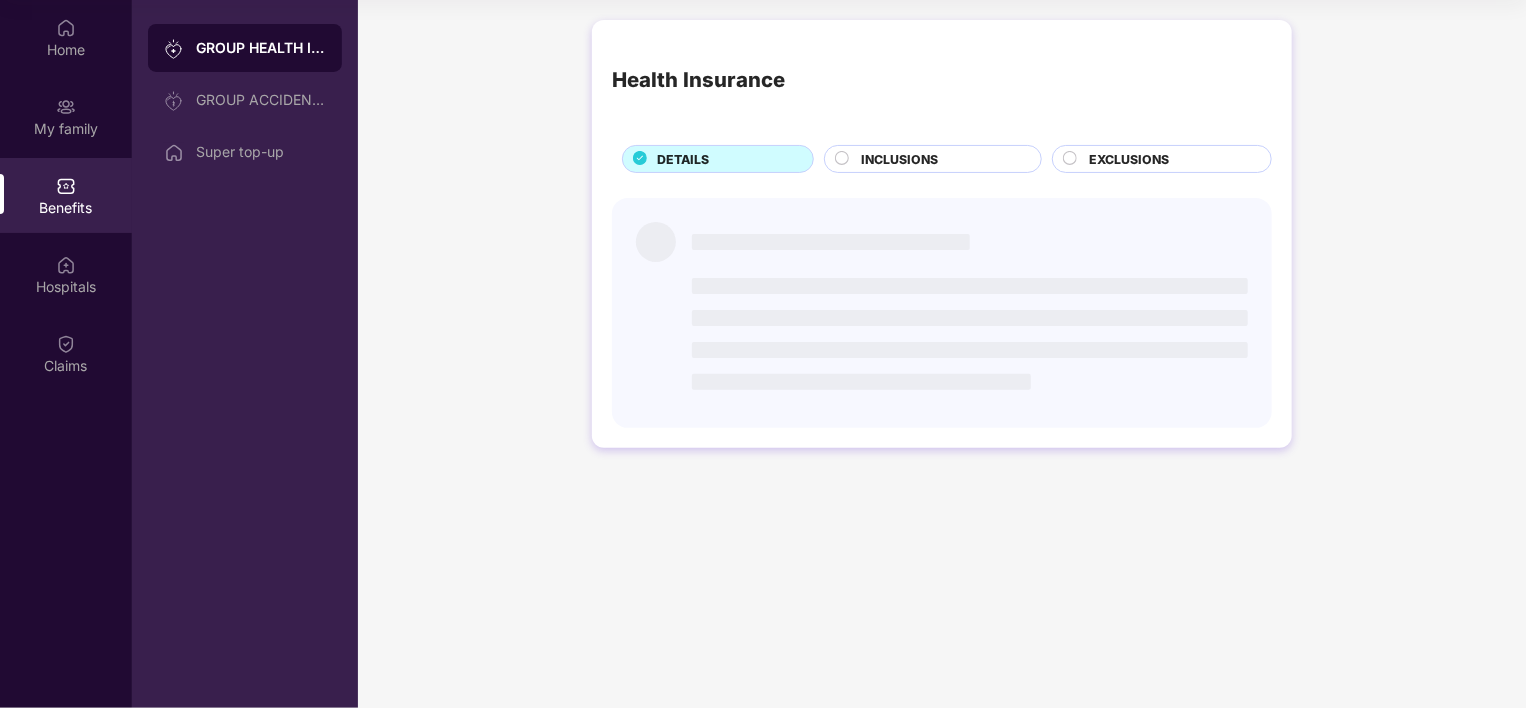 scroll, scrollTop: 0, scrollLeft: 0, axis: both 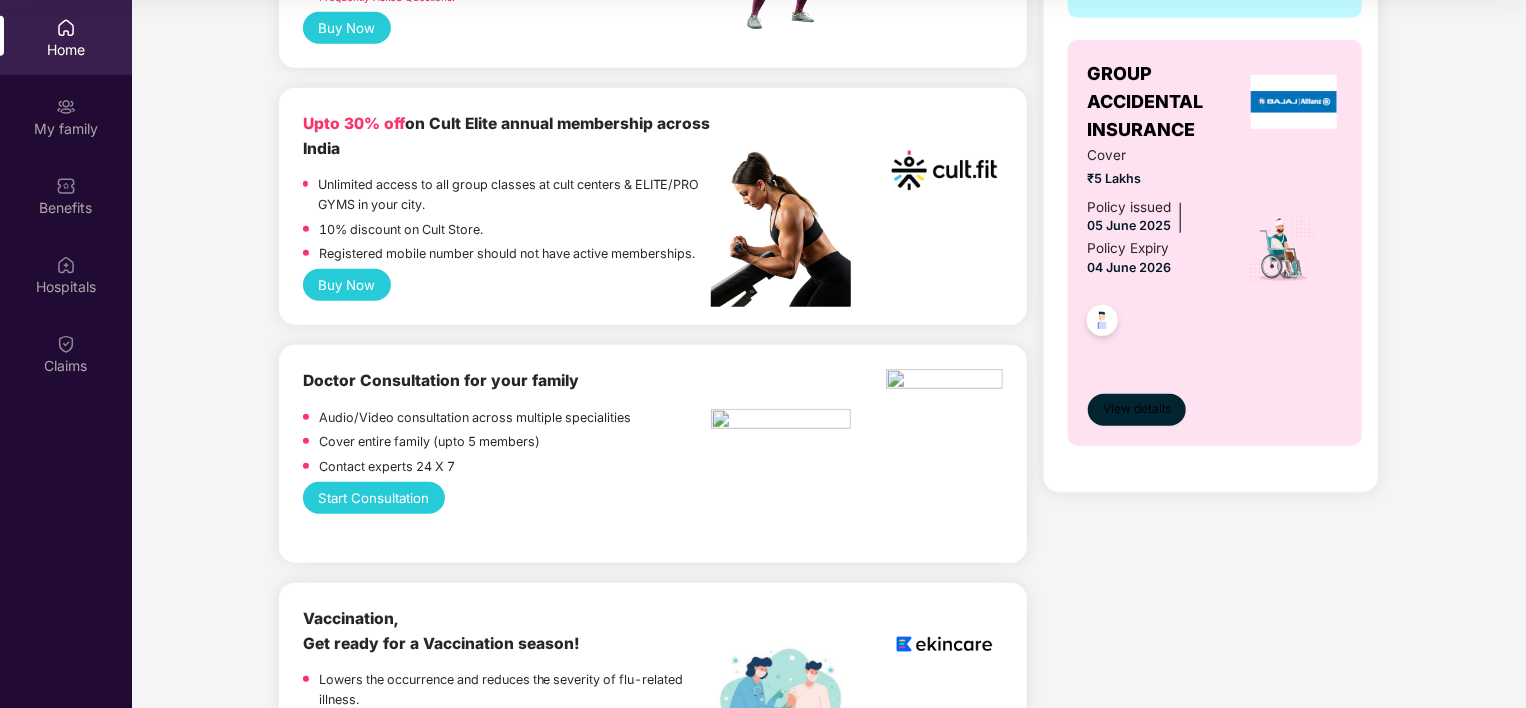 click on "View details" at bounding box center [1137, 409] 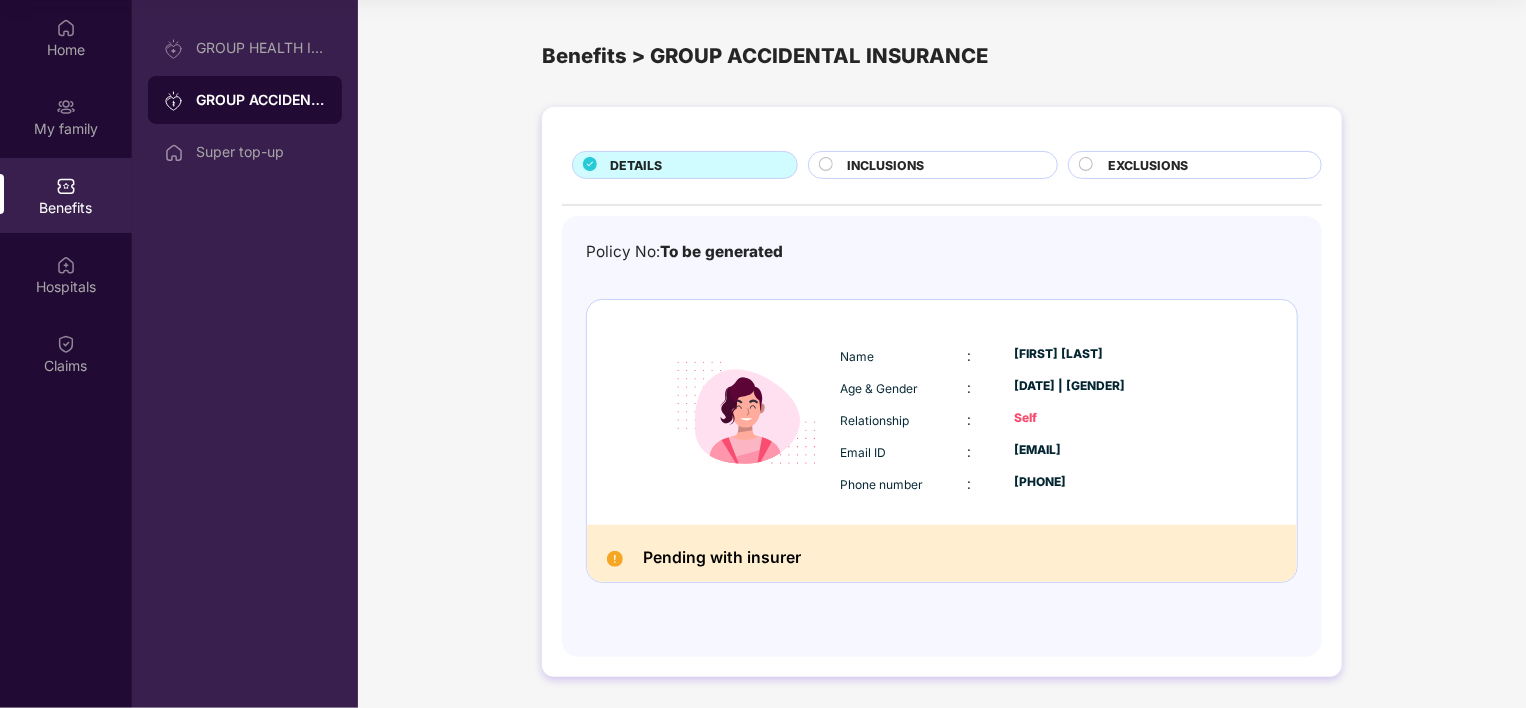 click on "INCLUSIONS" at bounding box center [943, 167] 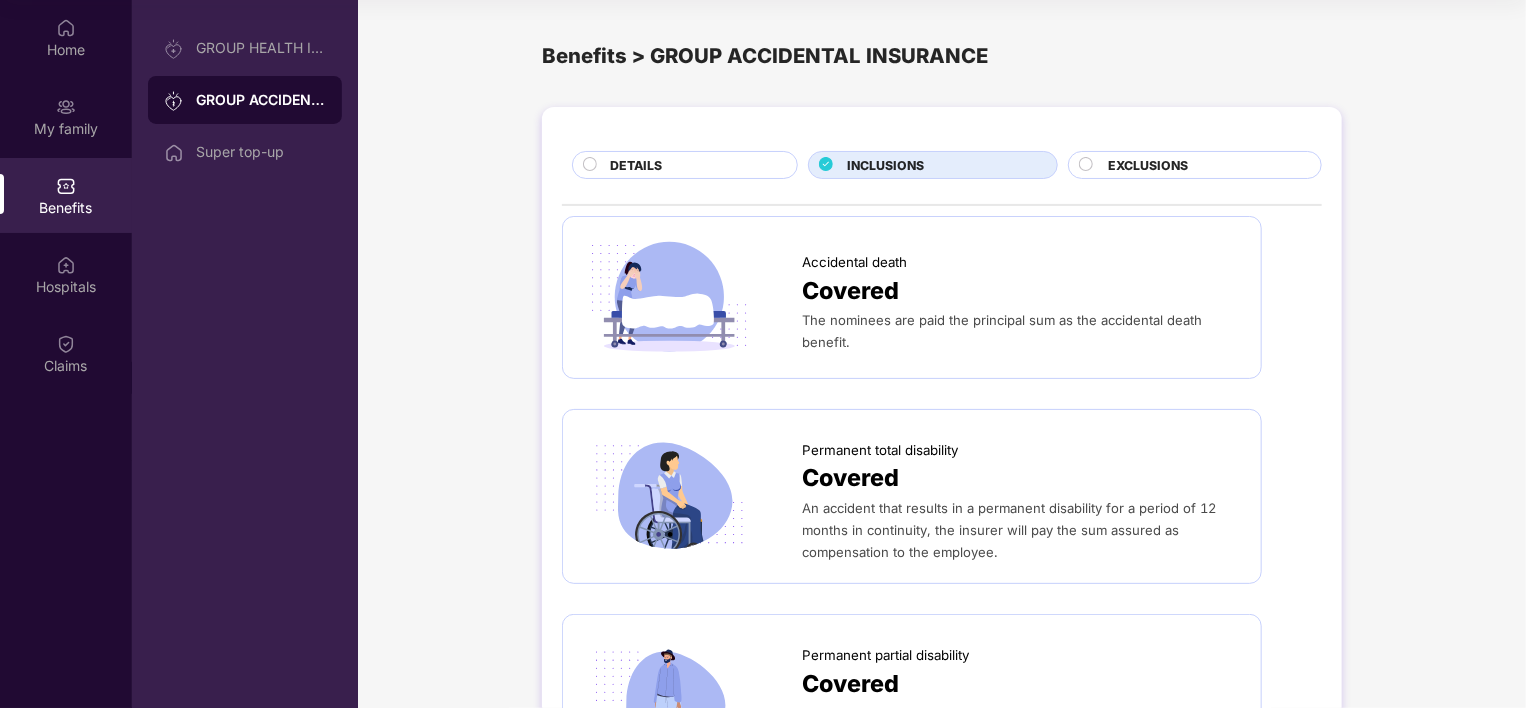 scroll, scrollTop: 352, scrollLeft: 0, axis: vertical 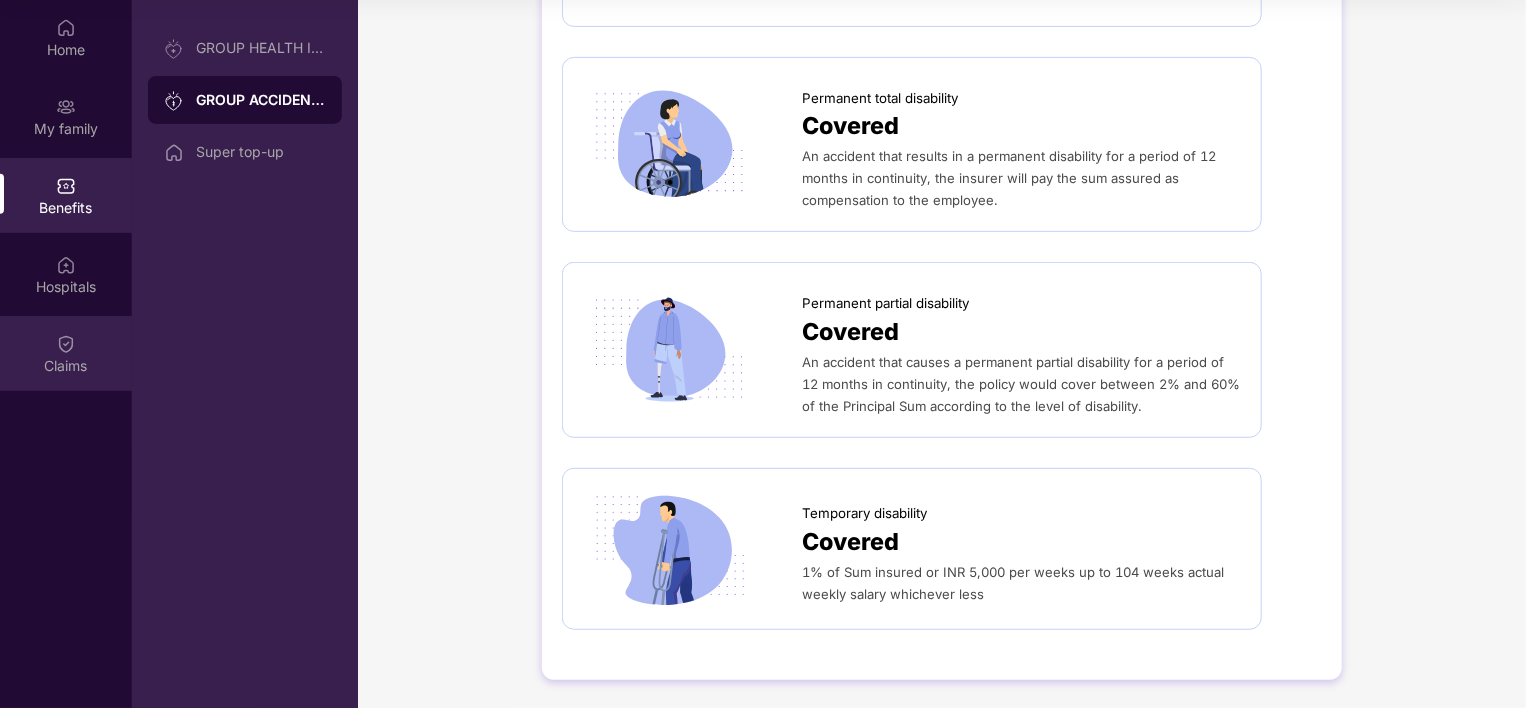 click on "Claims" at bounding box center [66, 366] 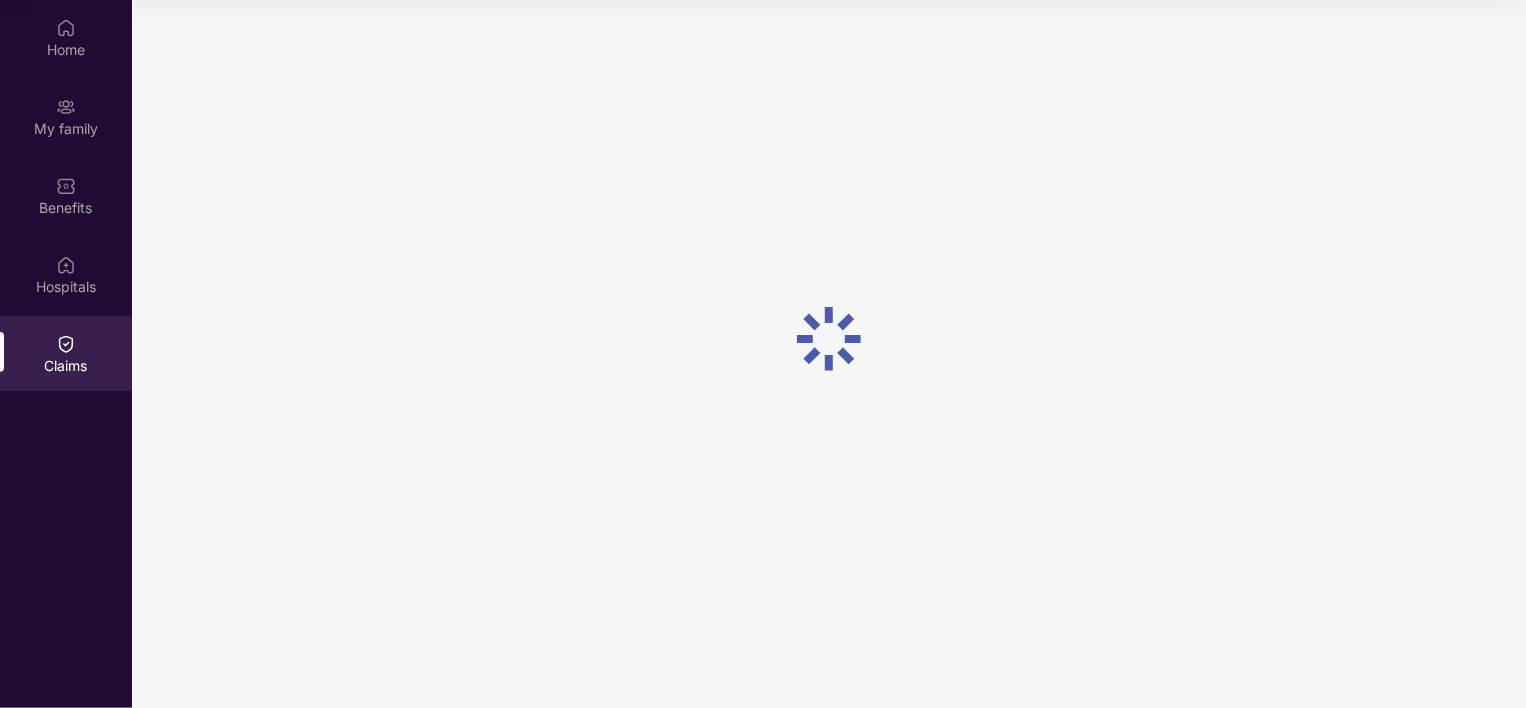 scroll, scrollTop: 0, scrollLeft: 0, axis: both 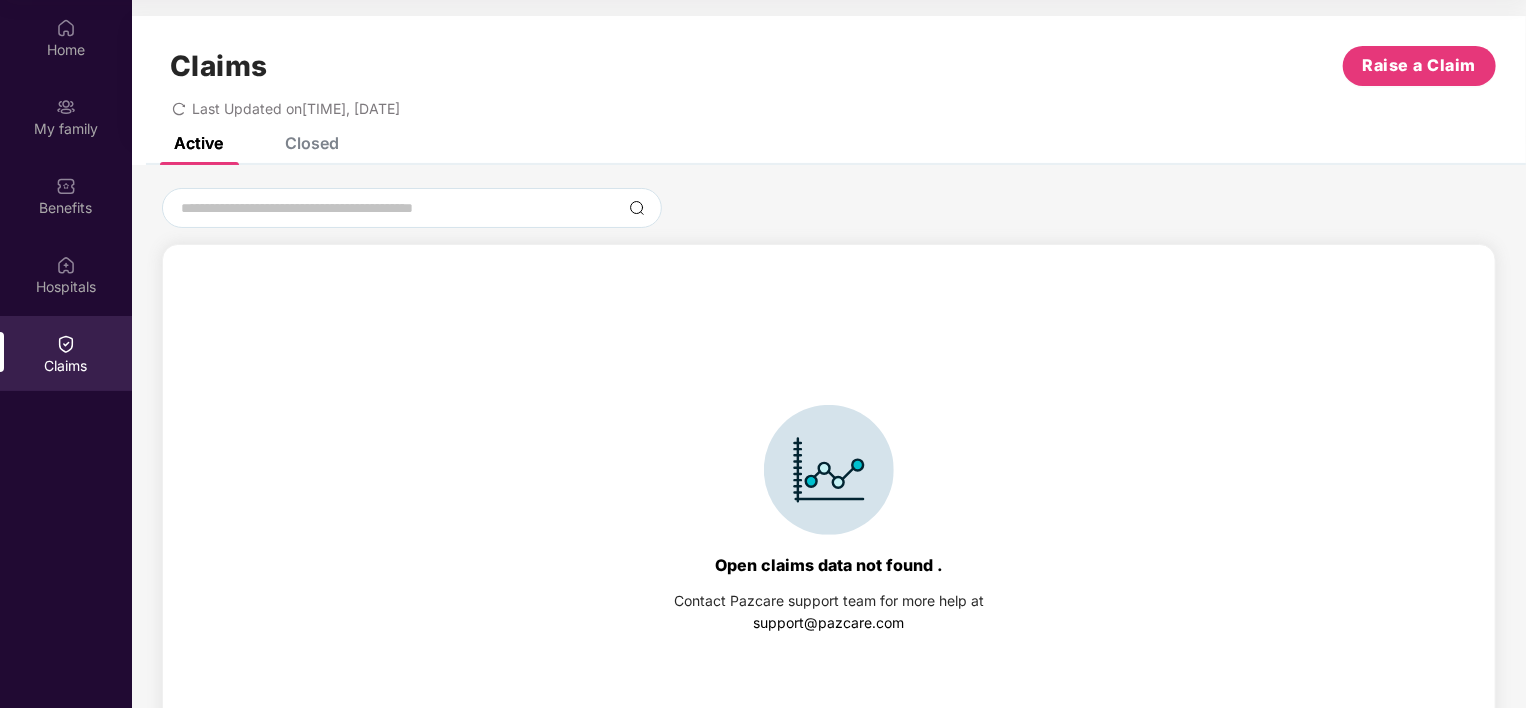 click on "Last Updated on [TIME], [DATE]" at bounding box center (296, 108) 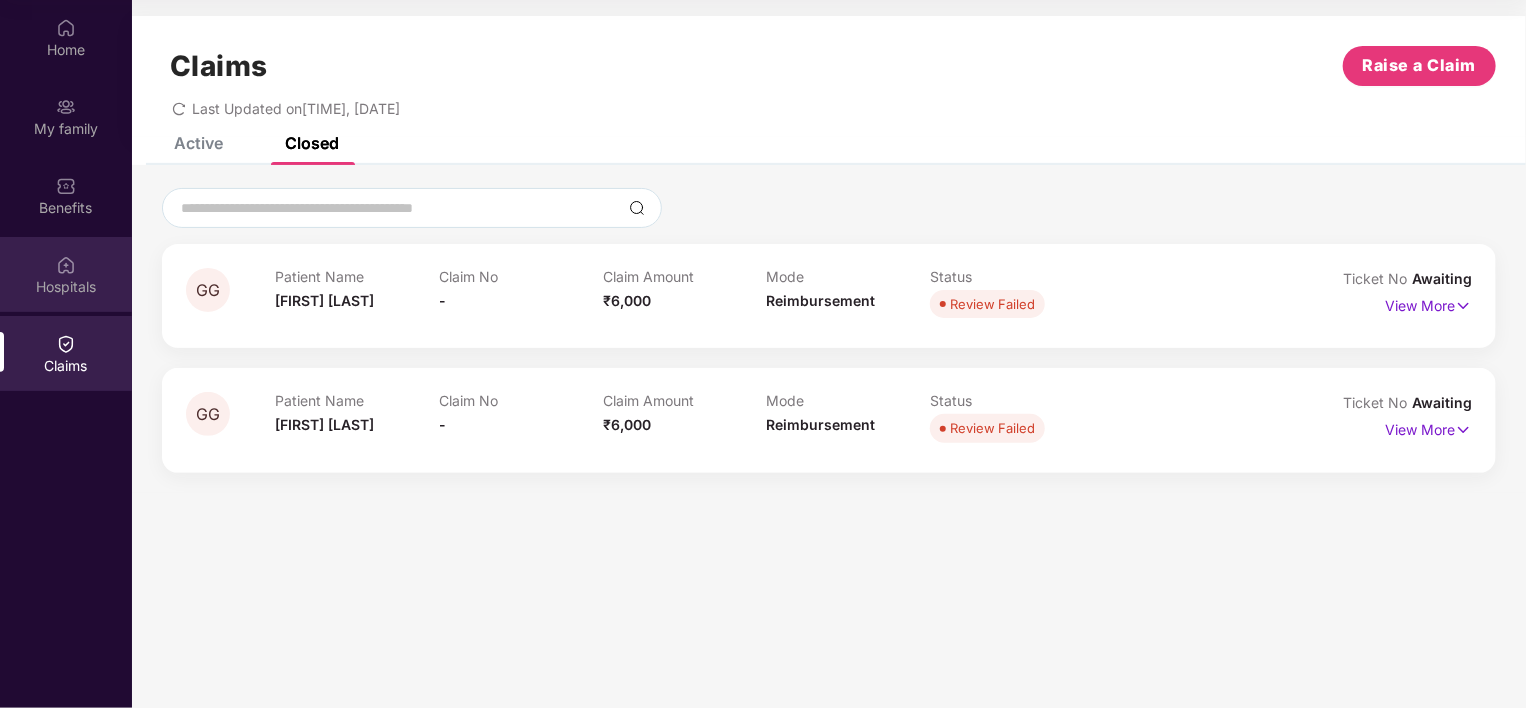 click on "Hospitals" at bounding box center [66, 274] 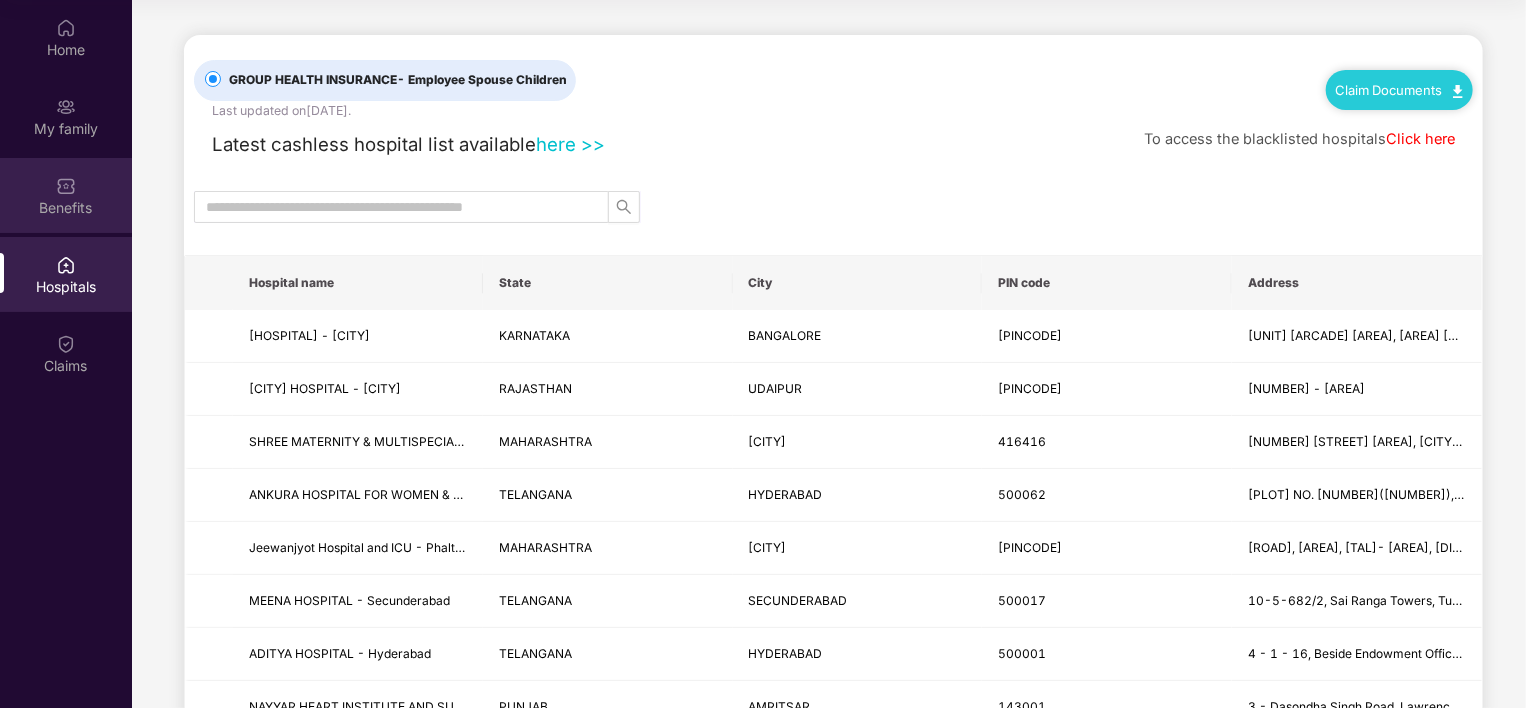 click on "Benefits" at bounding box center [66, 195] 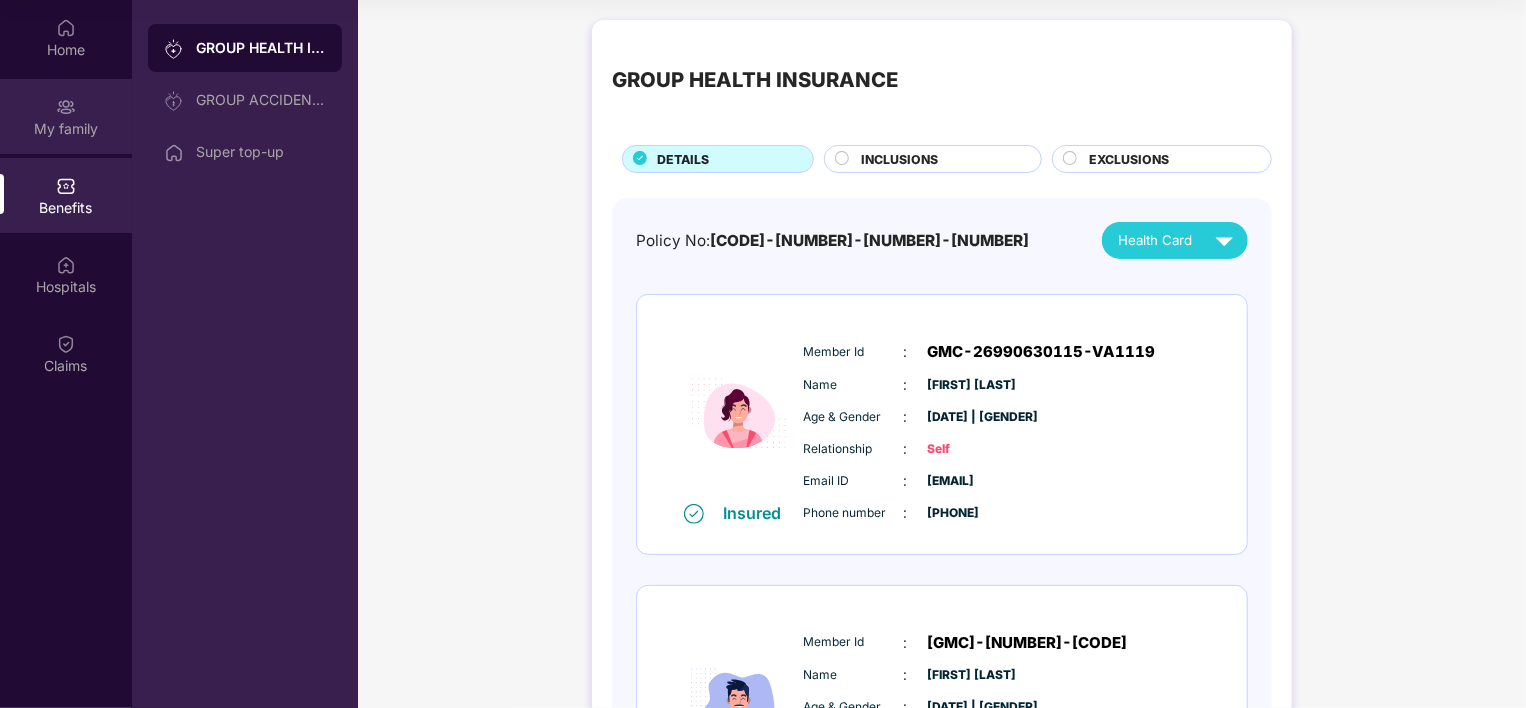 click on "My family" at bounding box center [66, 129] 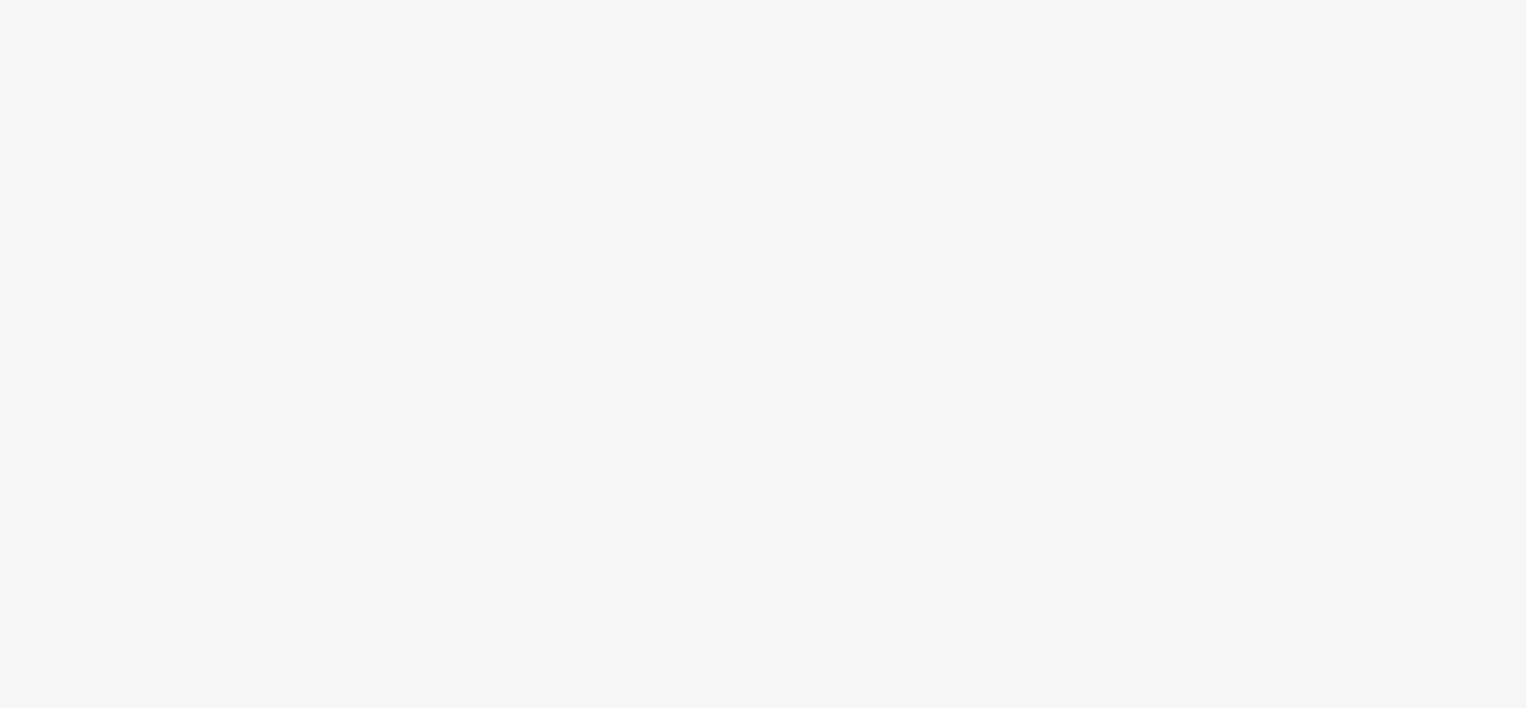 scroll, scrollTop: 0, scrollLeft: 0, axis: both 